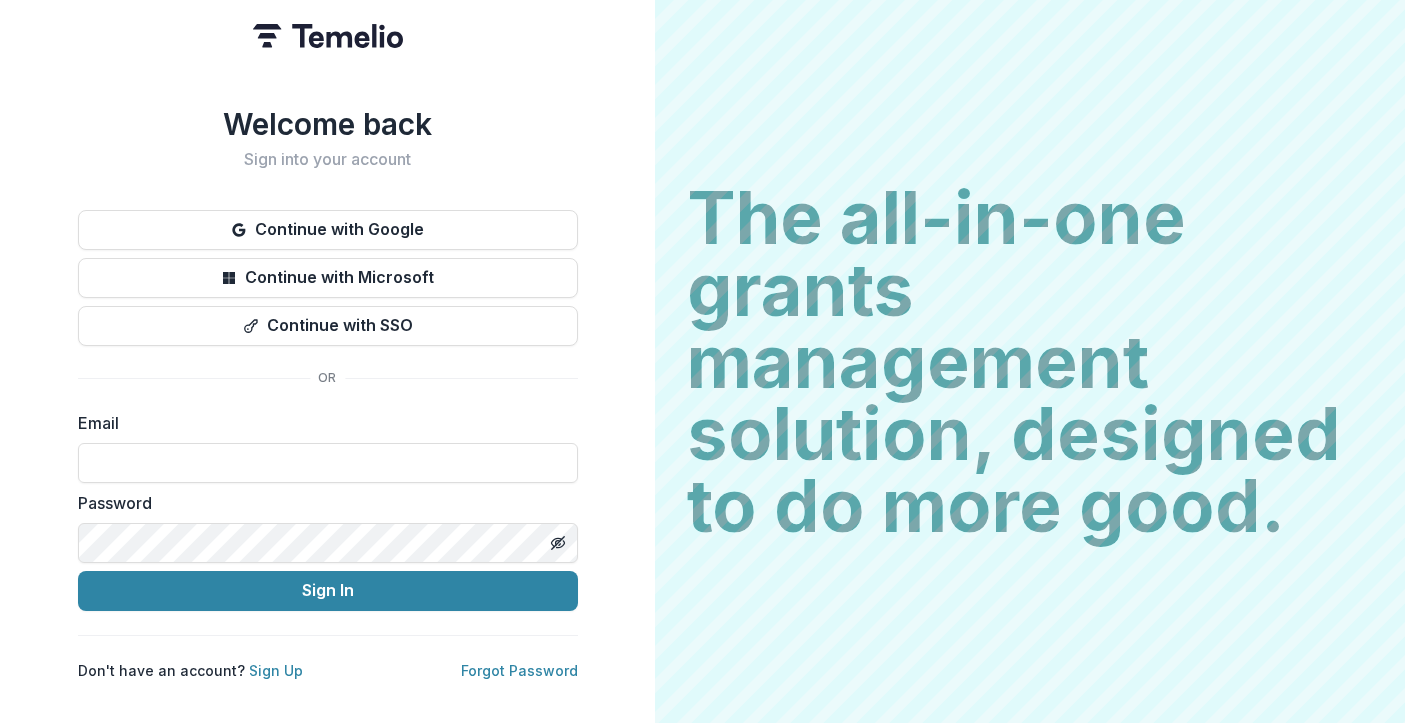 scroll, scrollTop: 0, scrollLeft: 0, axis: both 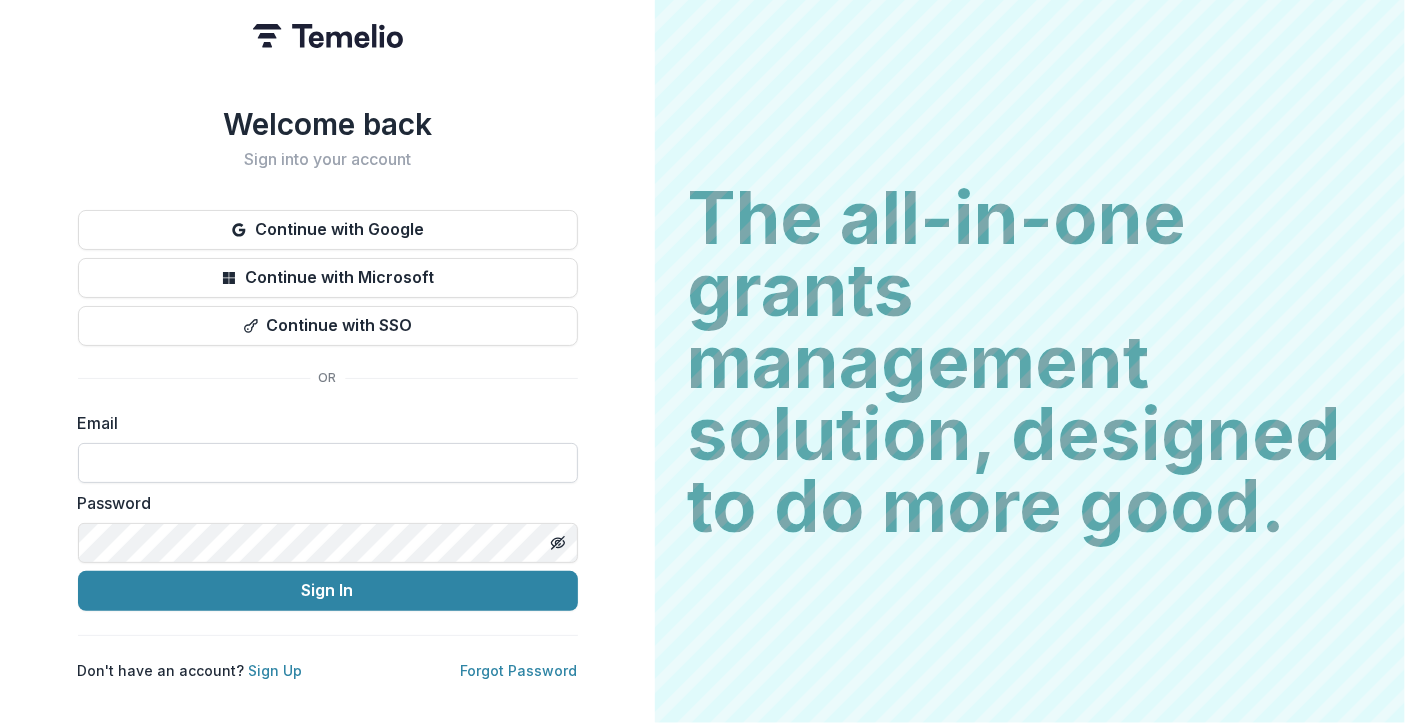 drag, startPoint x: 156, startPoint y: 463, endPoint x: 98, endPoint y: 462, distance: 58.00862 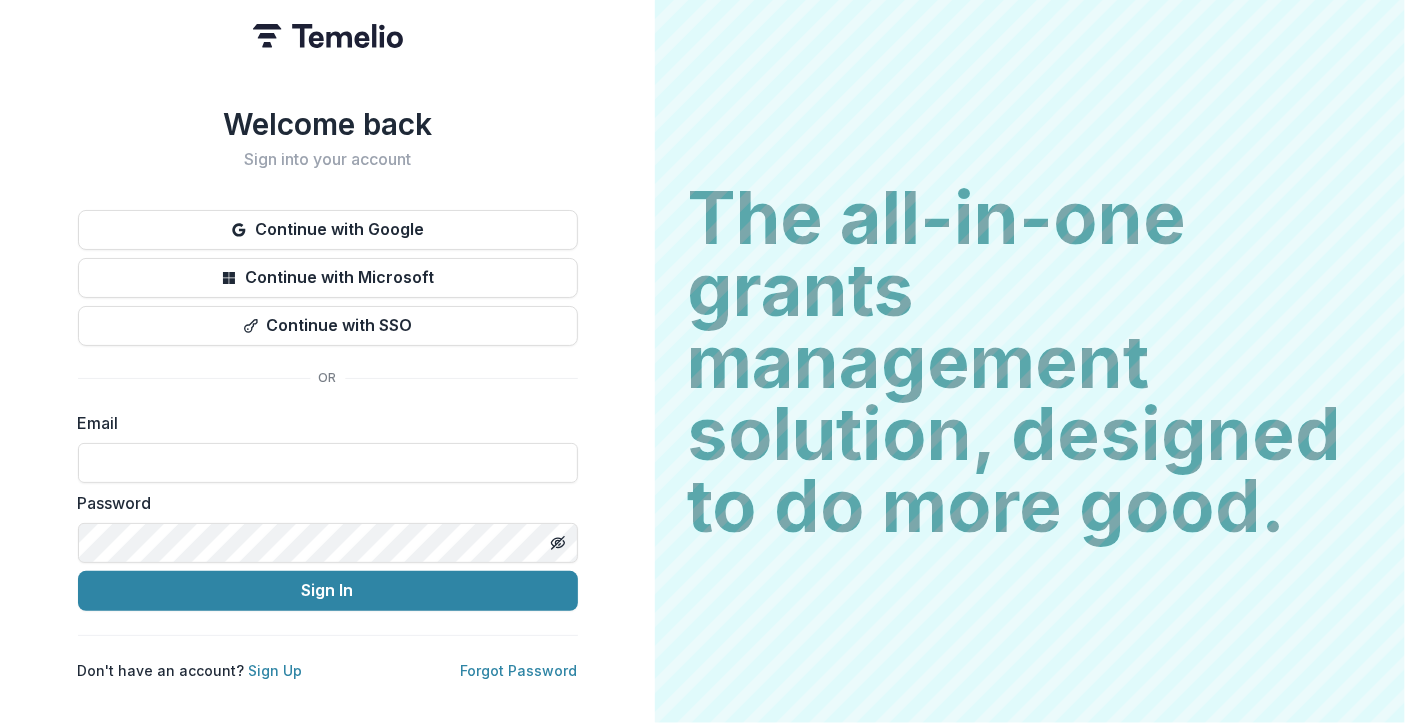 drag, startPoint x: 98, startPoint y: 462, endPoint x: 437, endPoint y: 346, distance: 358.29736 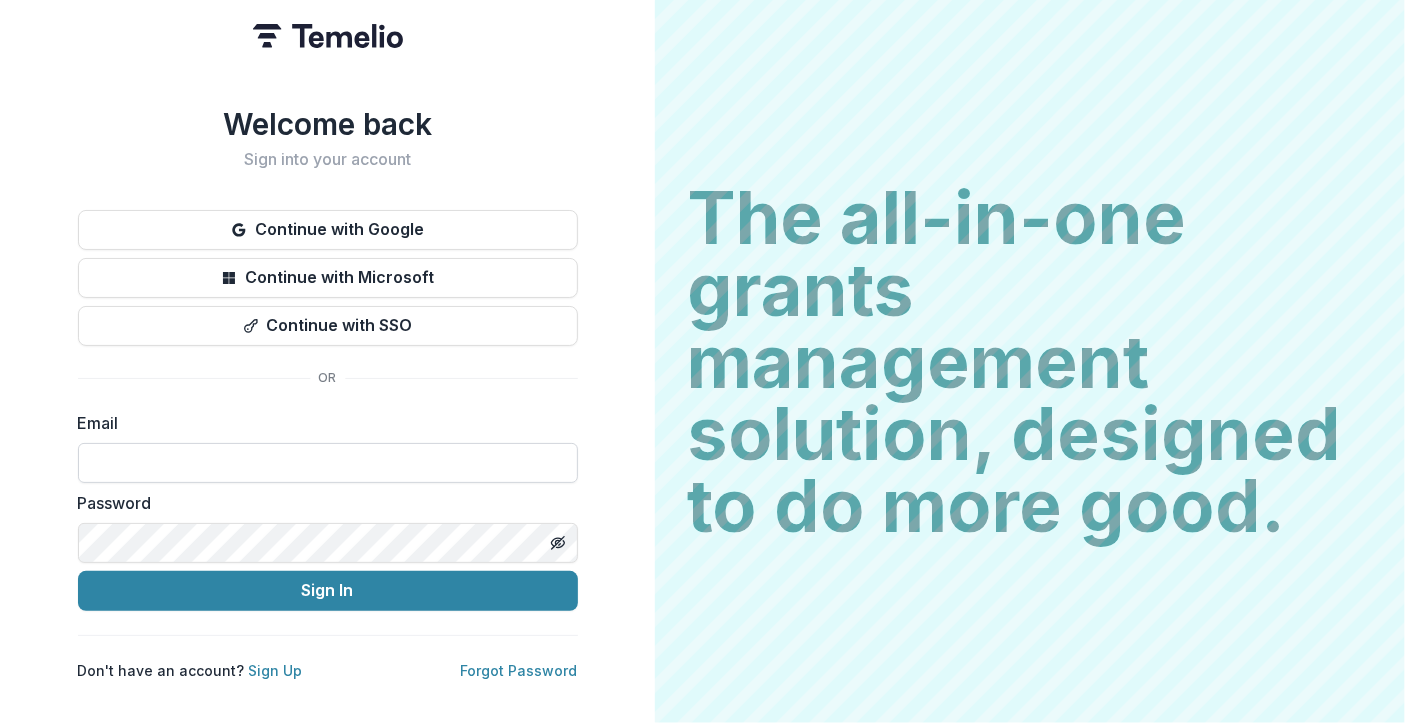 click at bounding box center (328, 463) 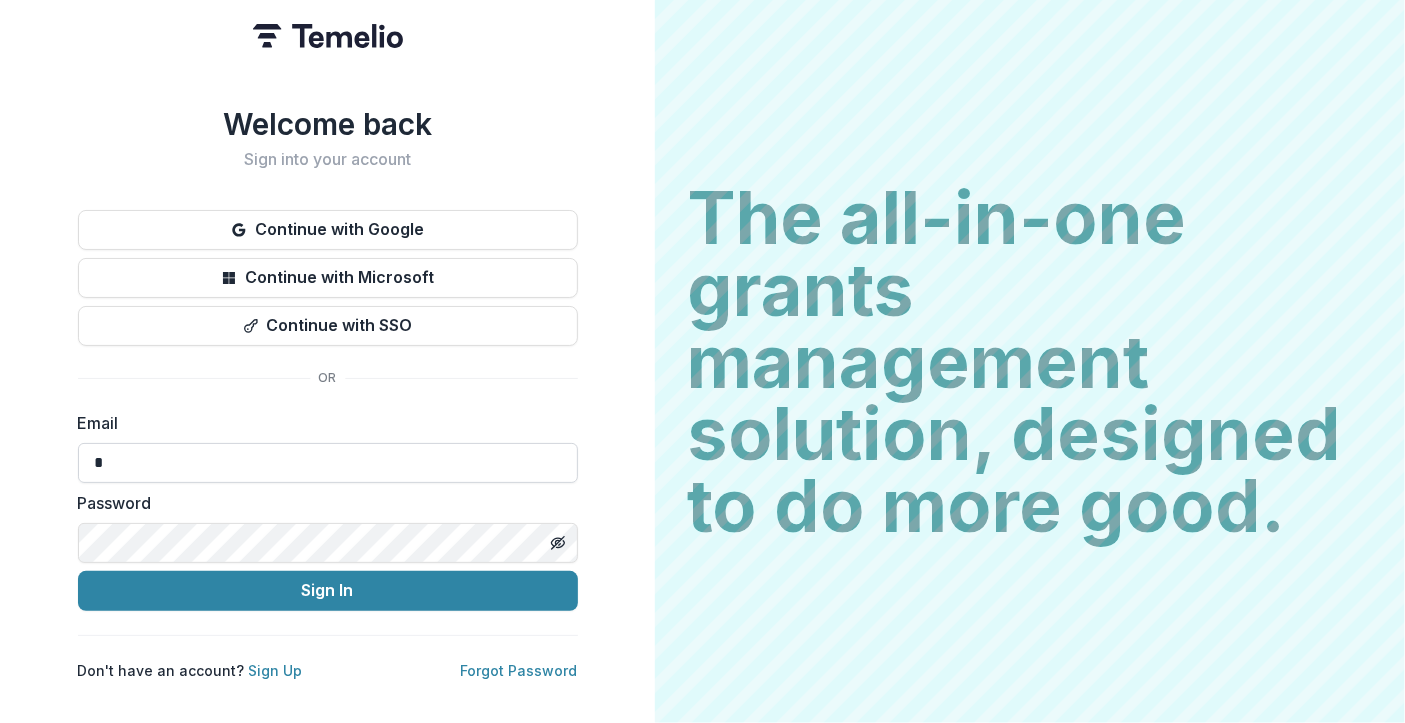 type on "**********" 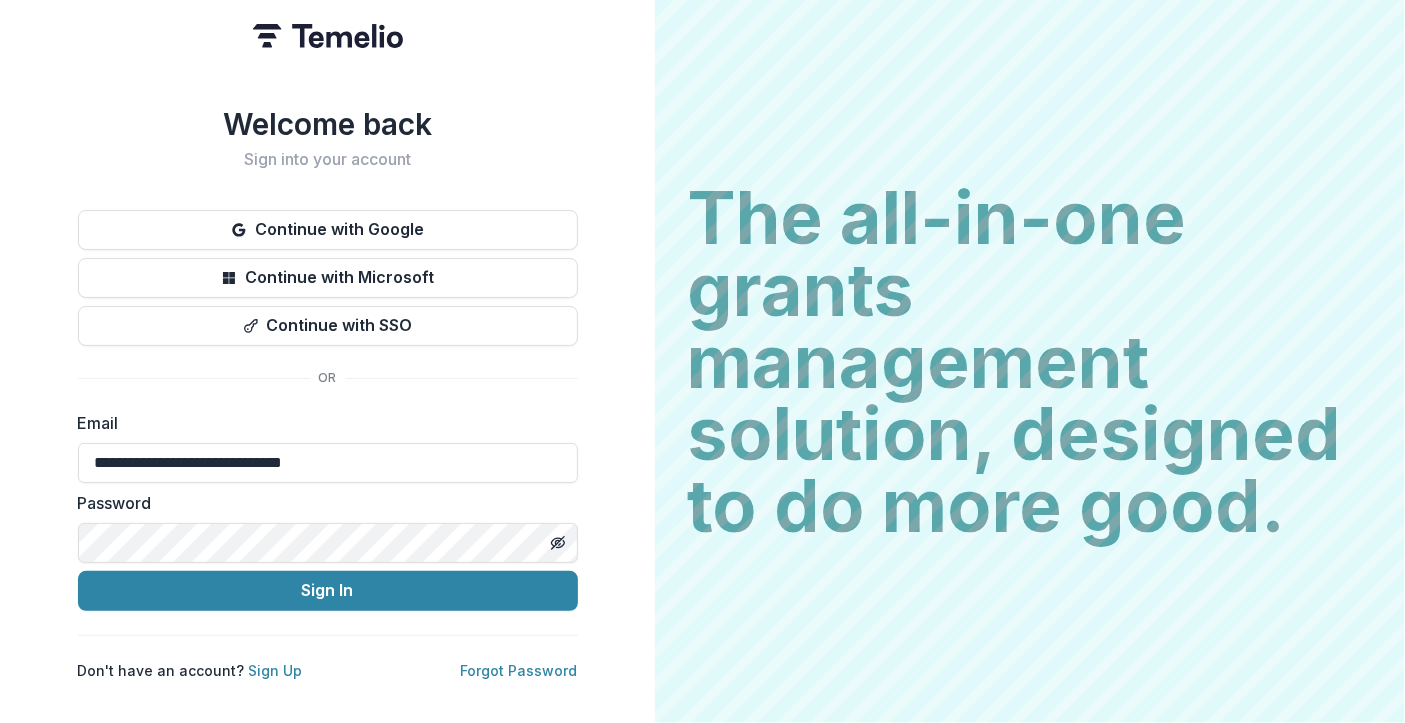 click on "**********" at bounding box center [328, 511] 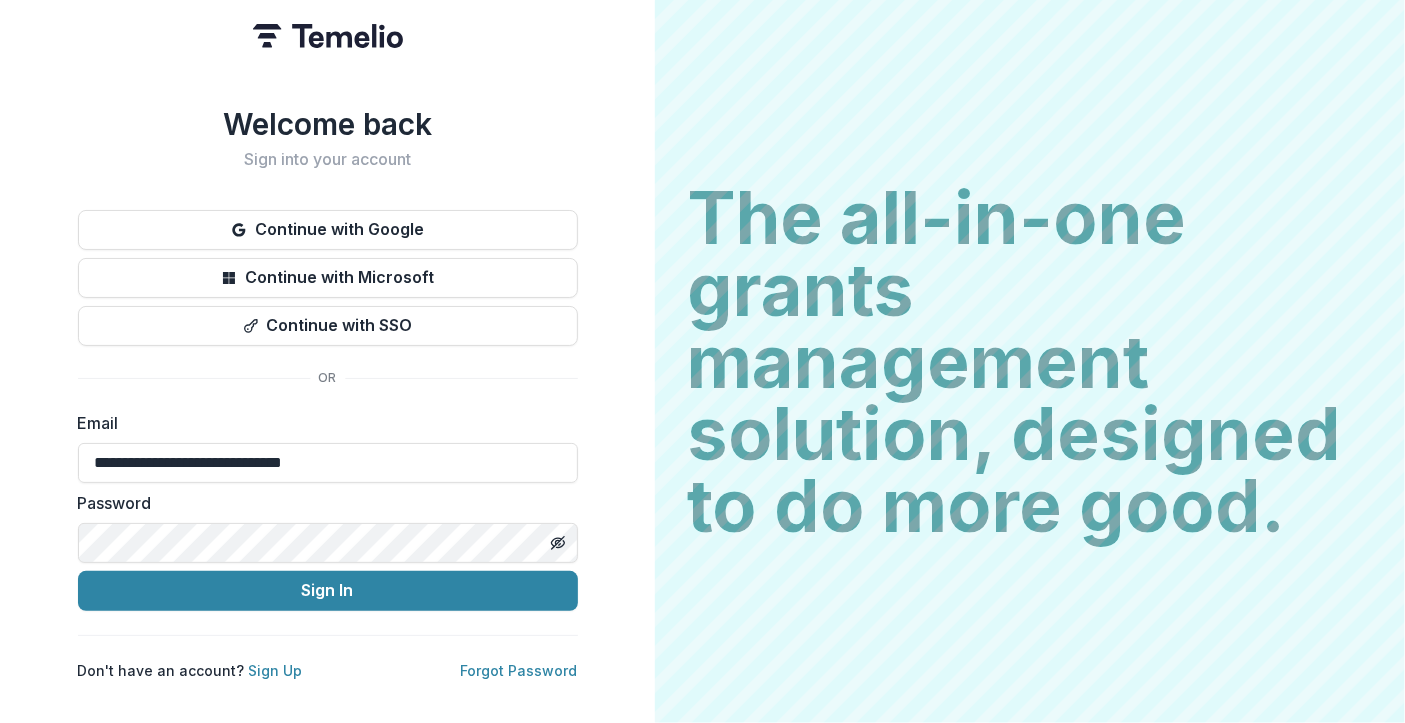 click on "Sign In" at bounding box center (328, 591) 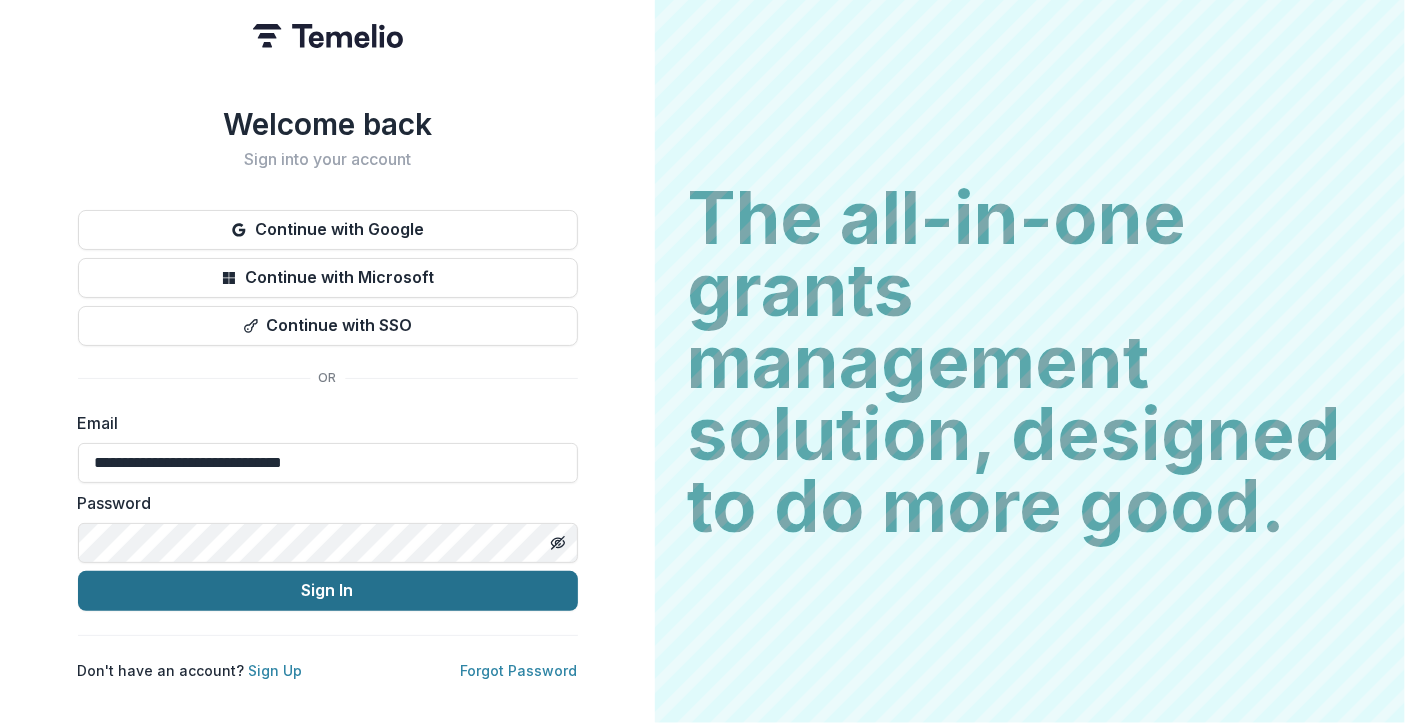 click on "Sign In" at bounding box center (328, 591) 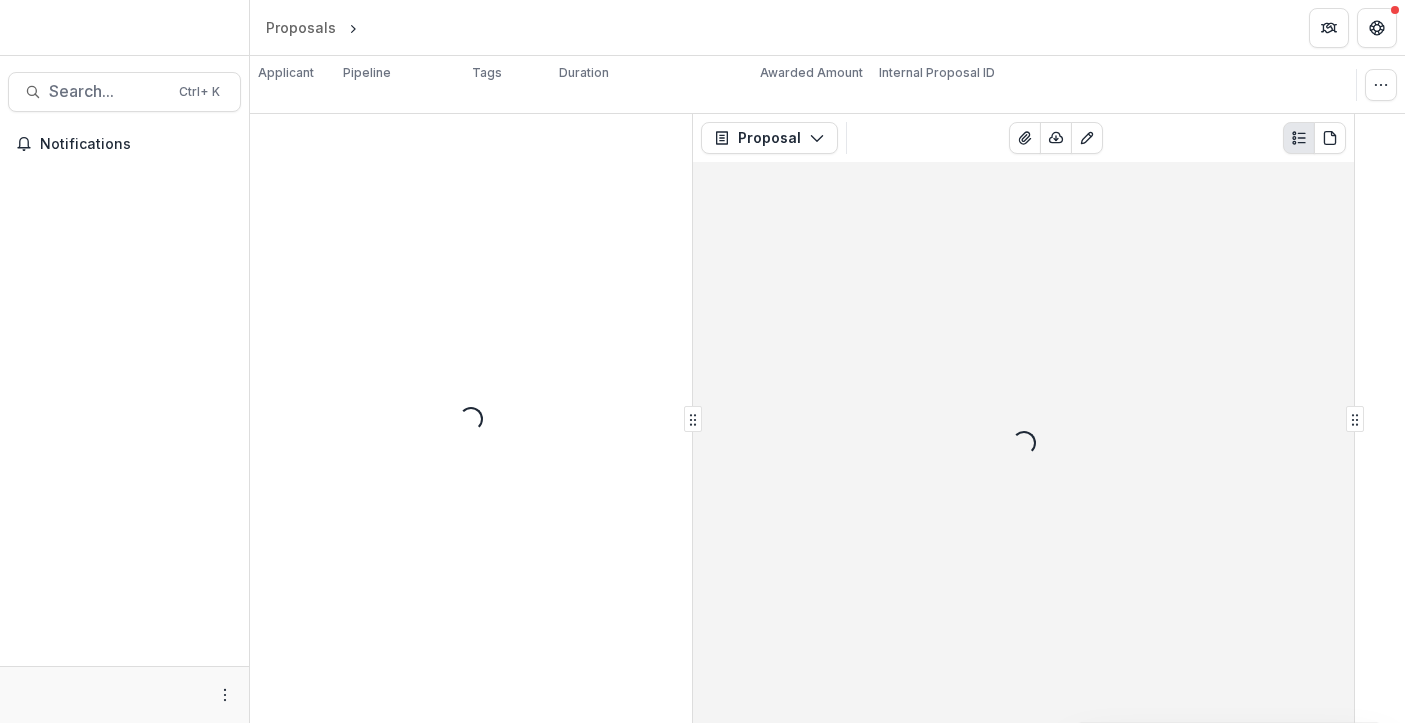 scroll, scrollTop: 0, scrollLeft: 0, axis: both 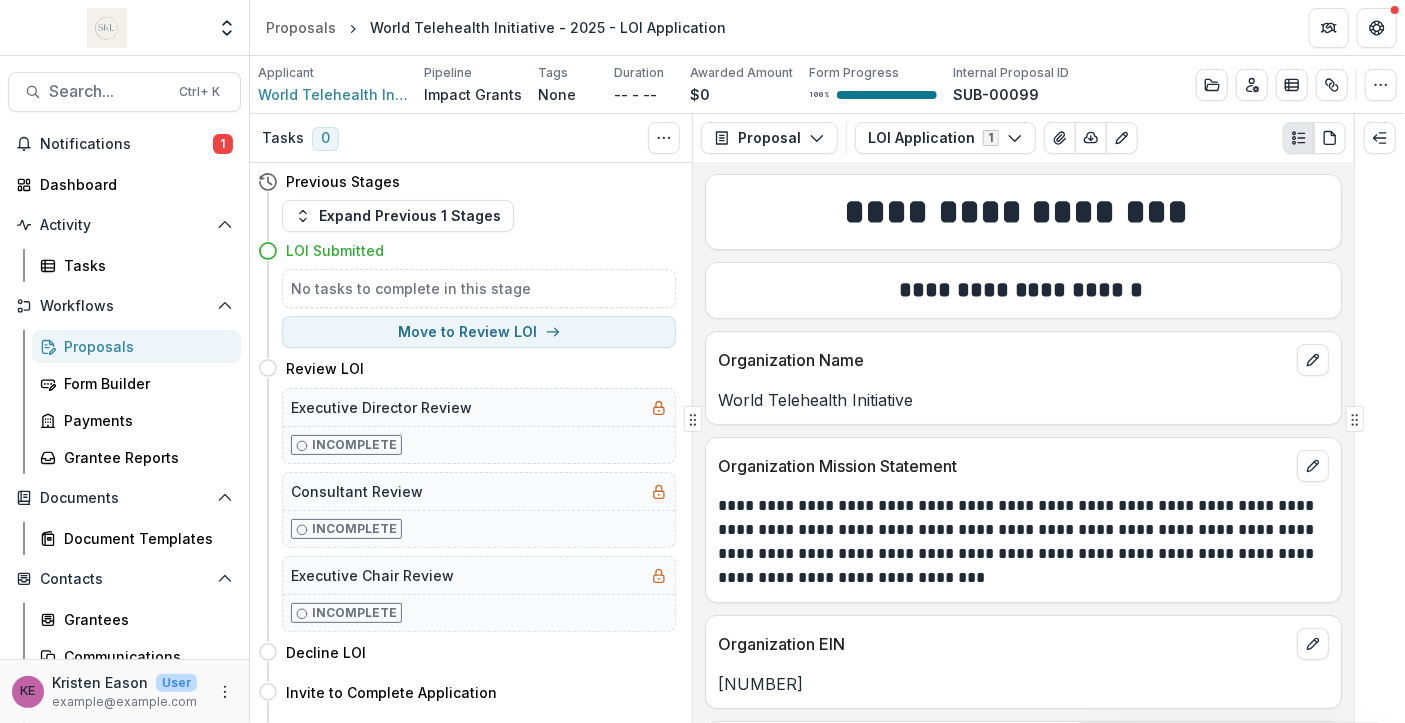 click on "Proposals" at bounding box center (144, 346) 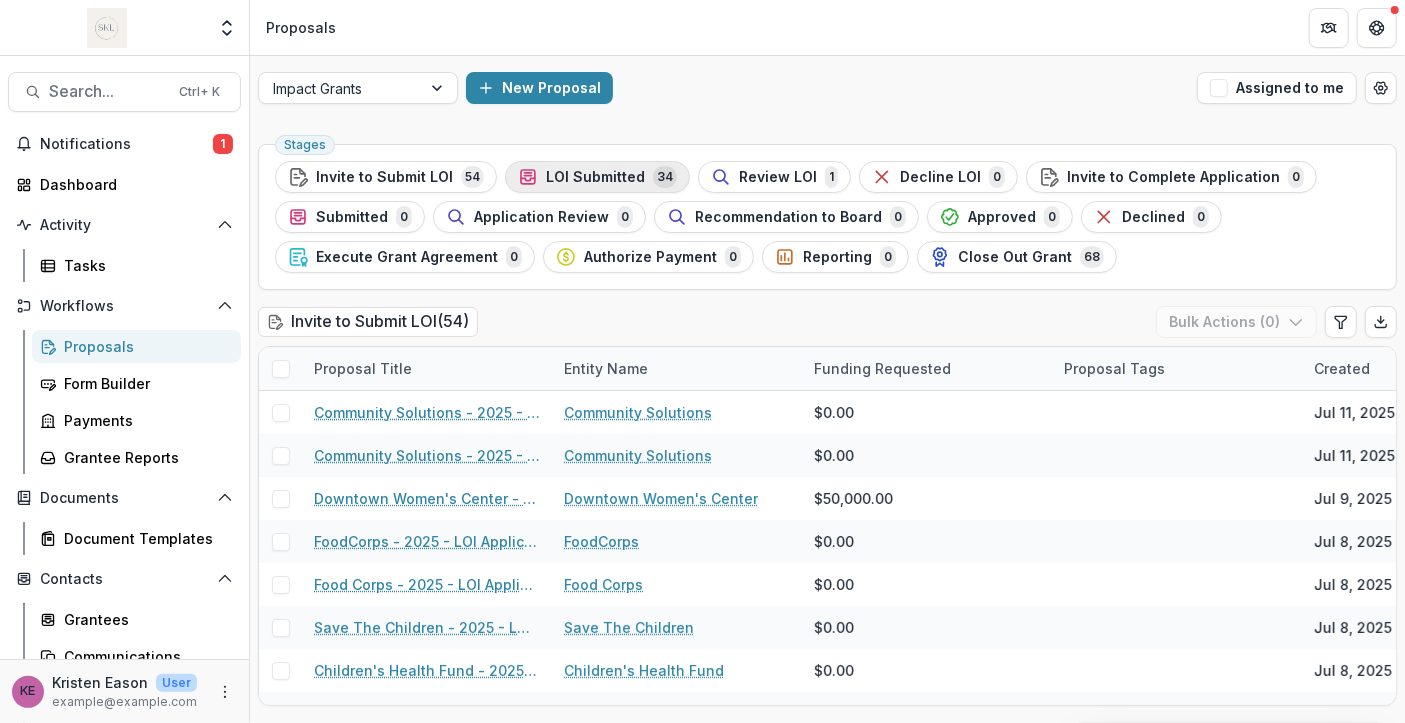 click on "LOI Submitted" at bounding box center (595, 177) 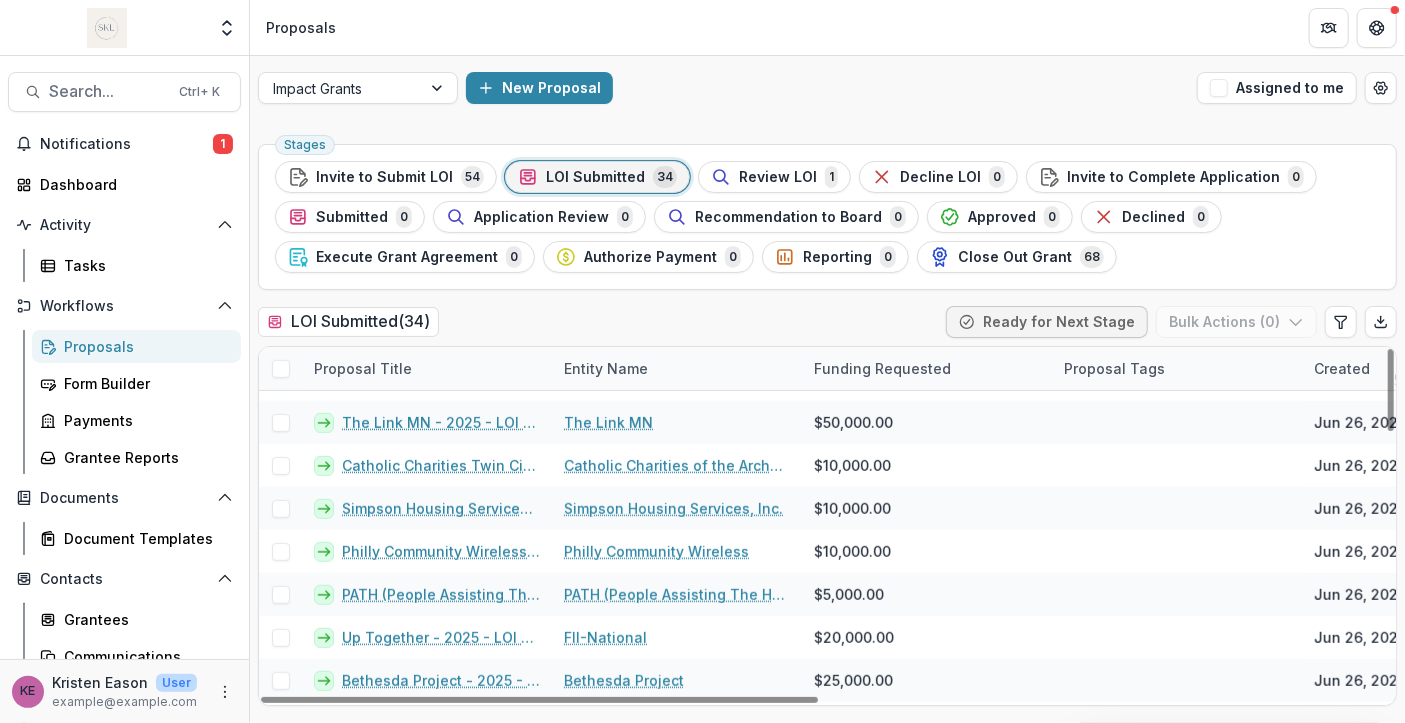 scroll, scrollTop: 0, scrollLeft: 0, axis: both 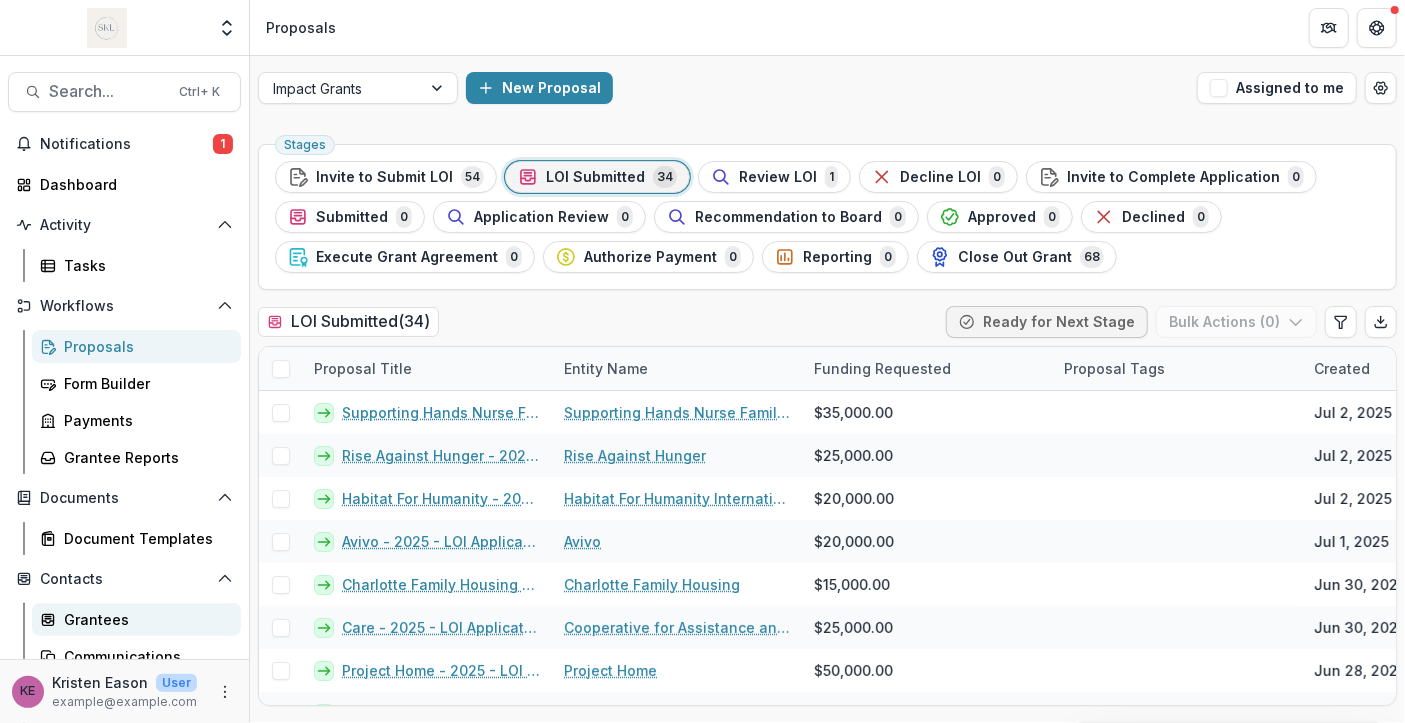 click on "Grantees" at bounding box center [144, 619] 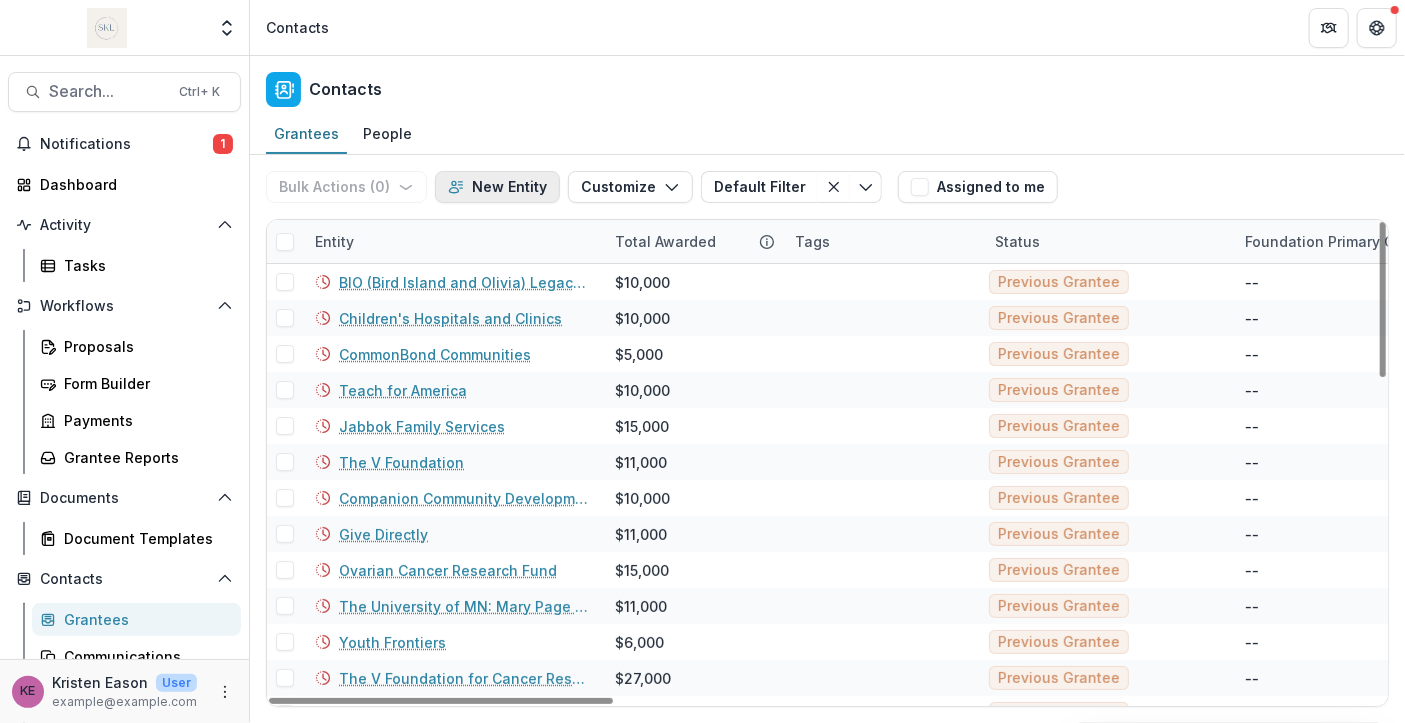 click on "New Entity" at bounding box center (497, 187) 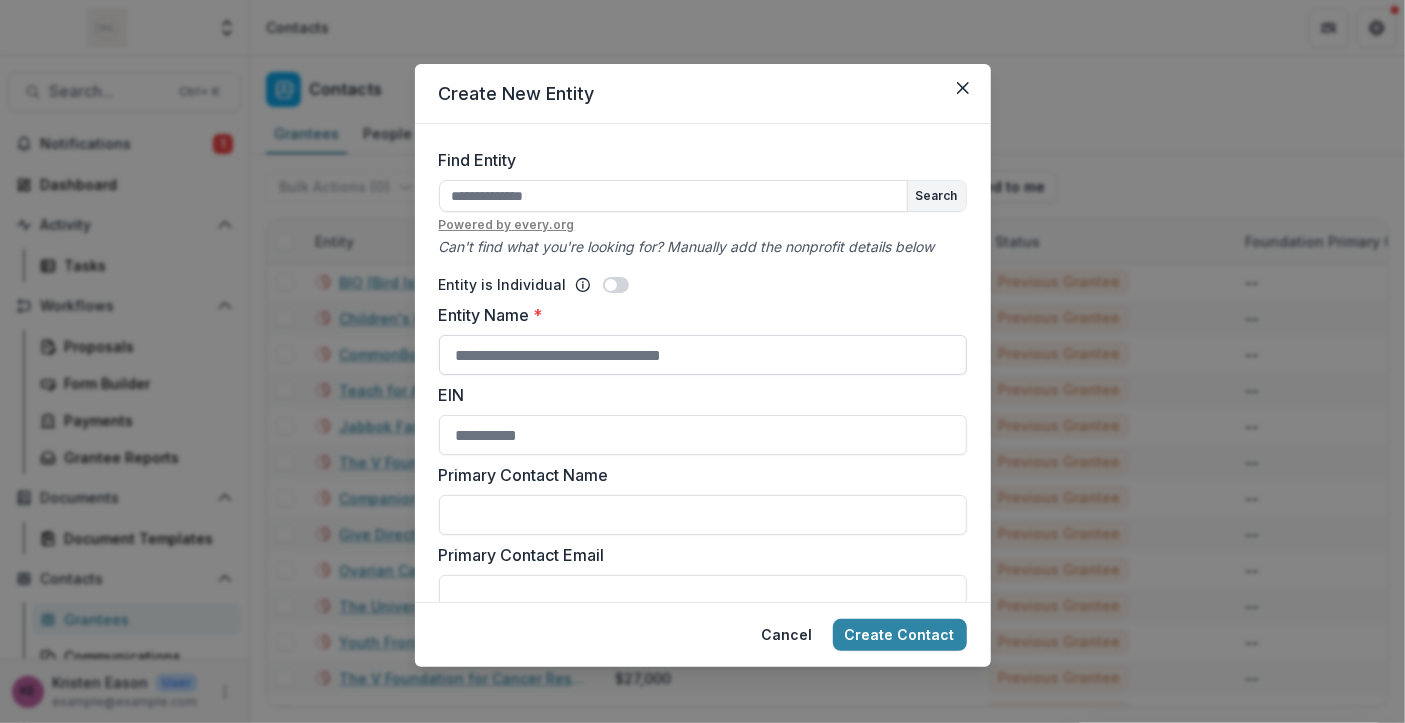 click on "Entity Name *" at bounding box center [703, 355] 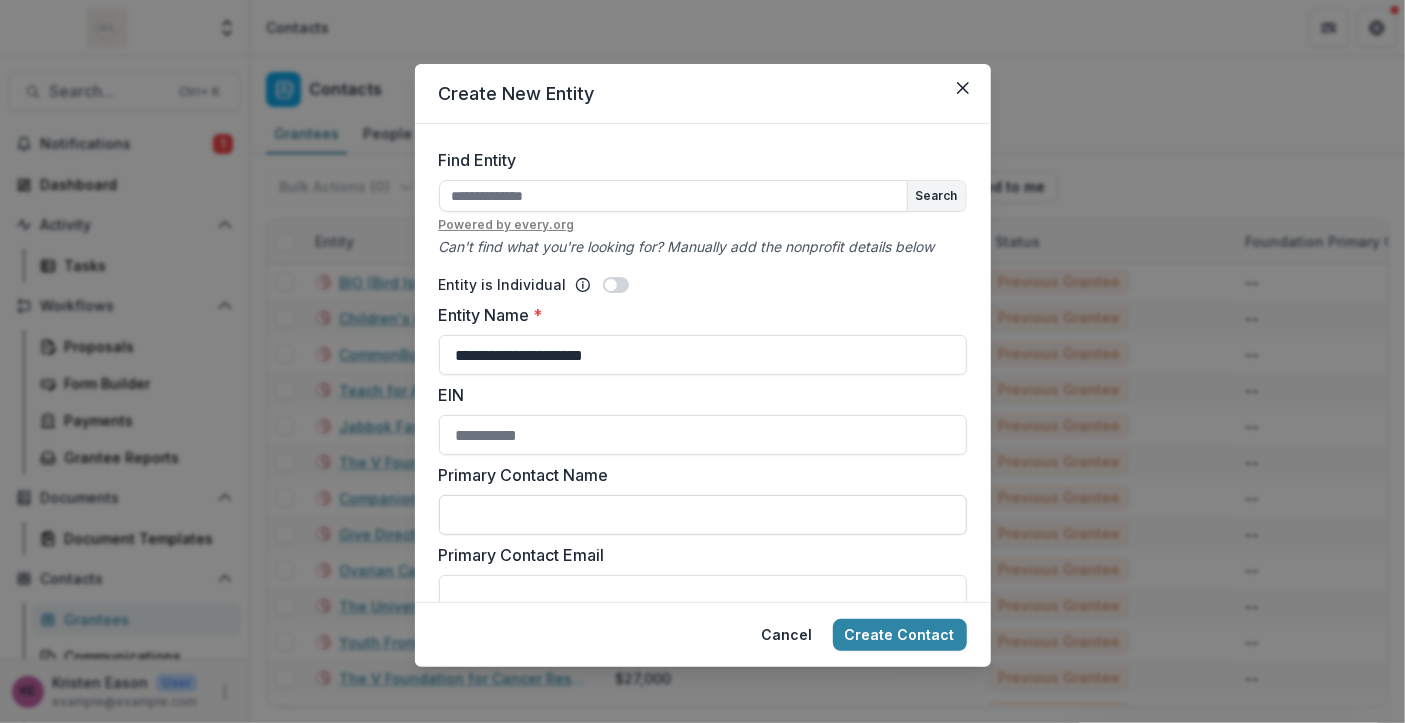 type on "**********" 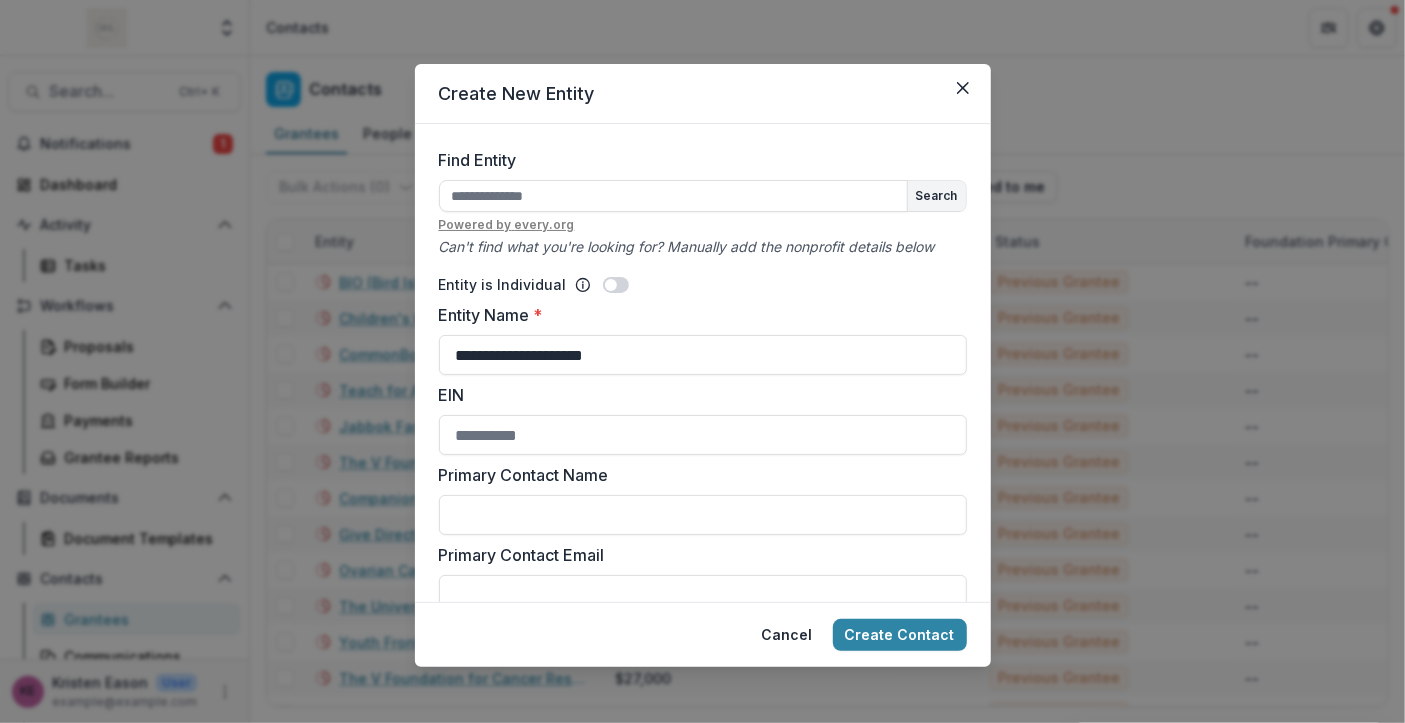drag, startPoint x: 267, startPoint y: 121, endPoint x: 216, endPoint y: 147, distance: 57.245087 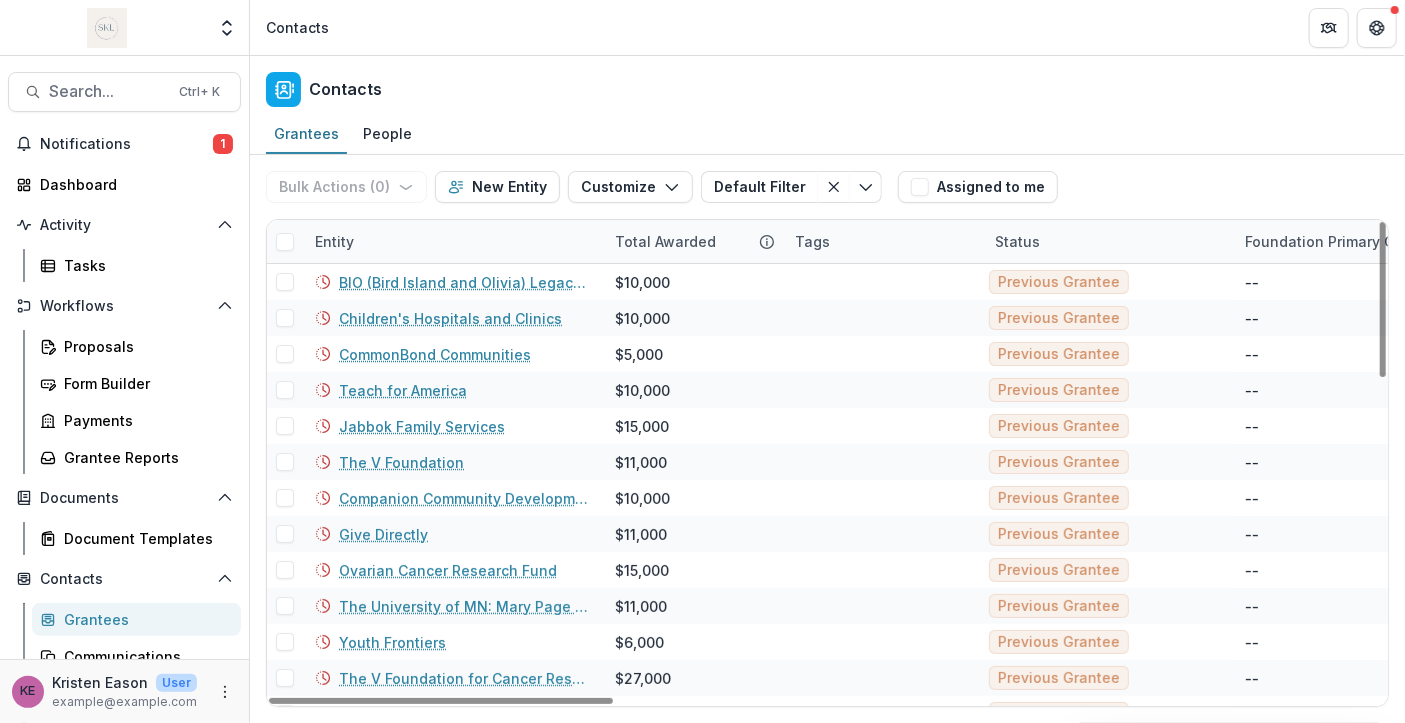 click on "Bulk Actions ( 0 ) Send Email Create Proposals Create Tasks New Entity Customize New Custom Field Manage Custom Fields Manage Grantee Status Default Filter New Filter Default Filter Save changes New Filter" at bounding box center (578, 187) 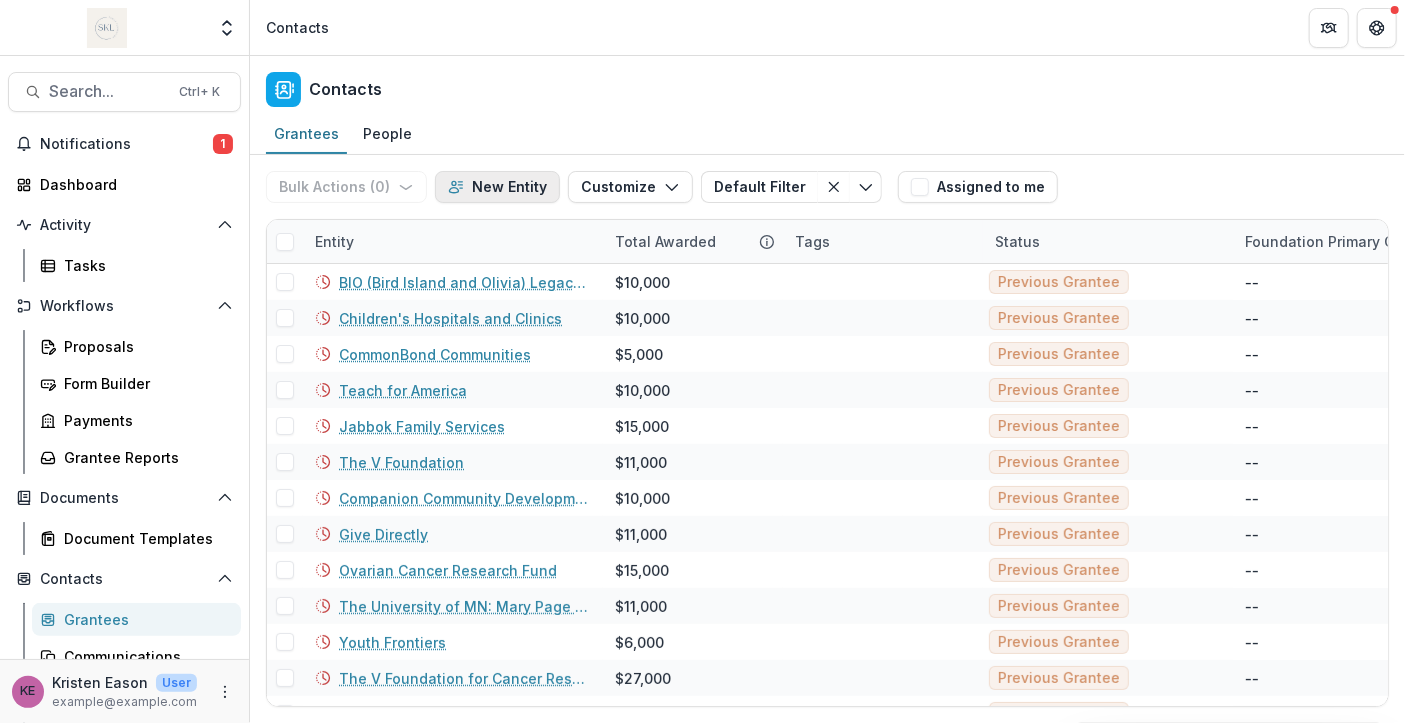 click on "New Entity" at bounding box center (497, 187) 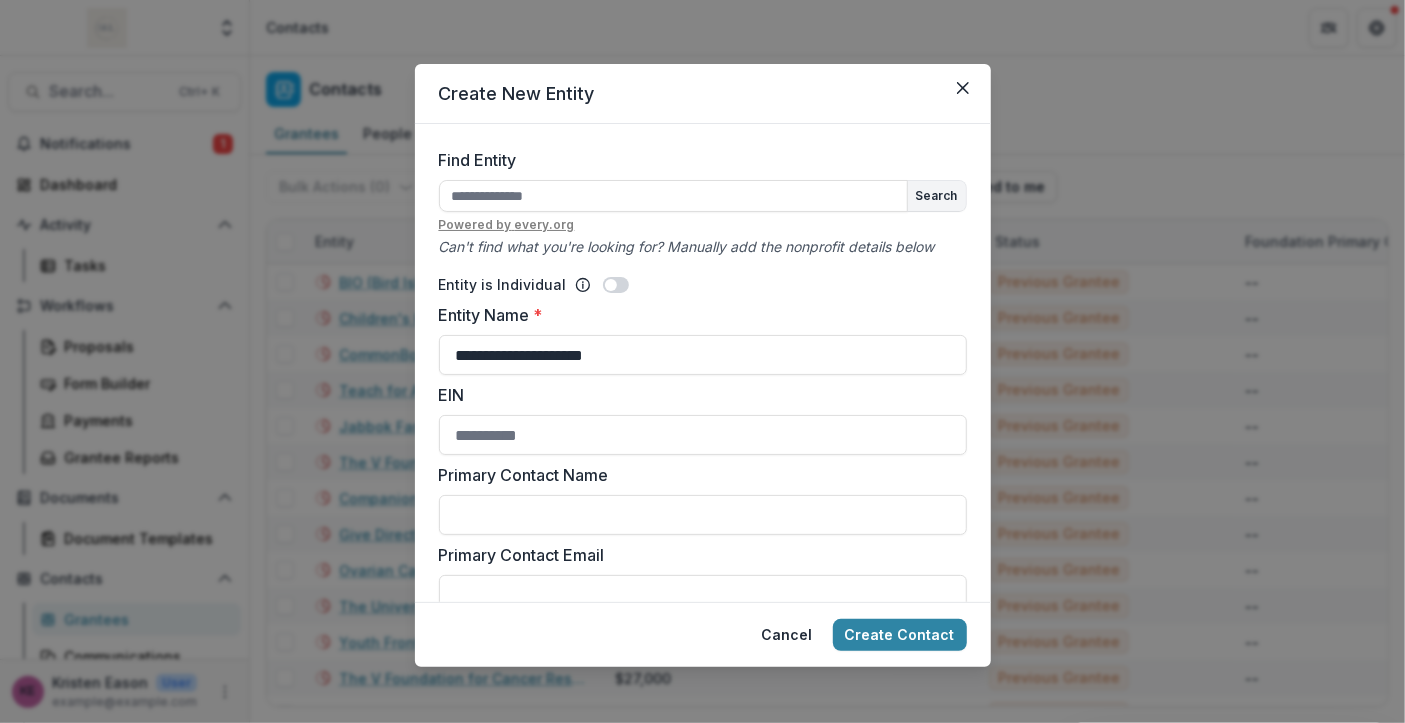 scroll, scrollTop: 68, scrollLeft: 0, axis: vertical 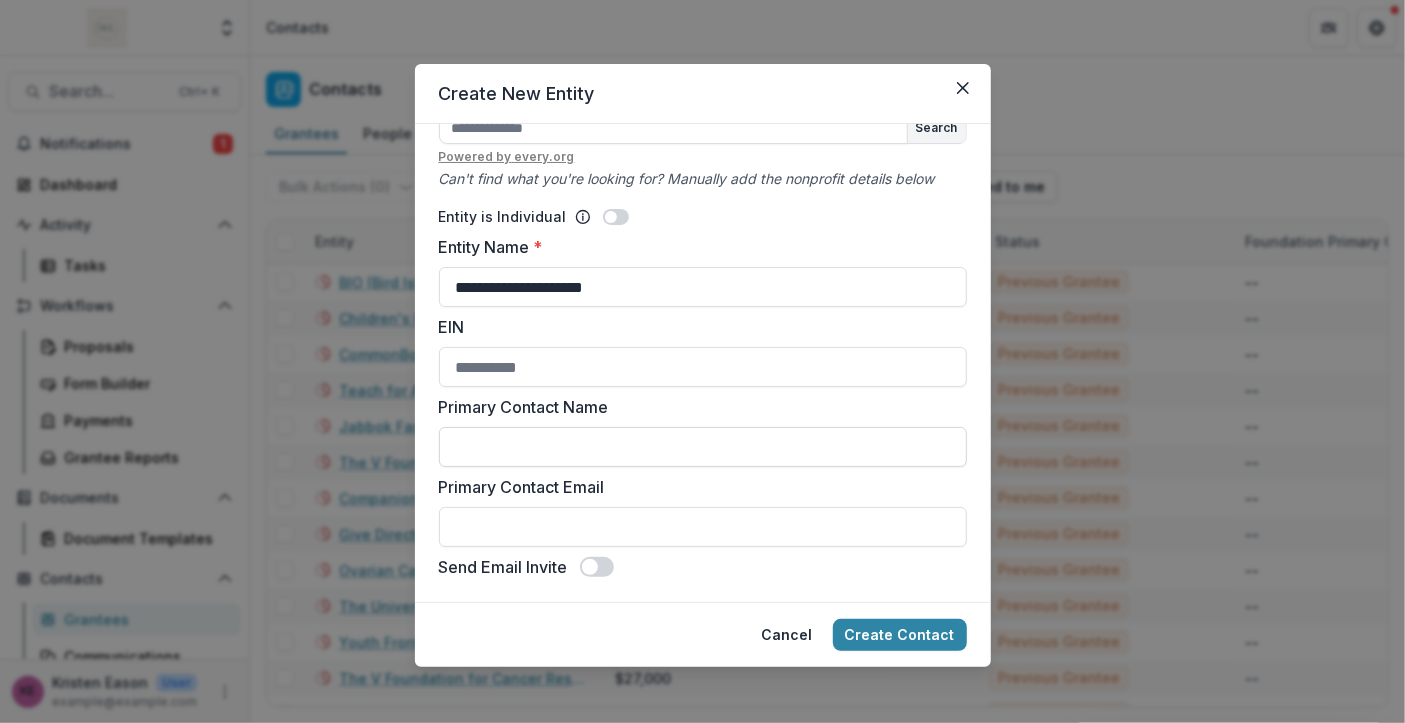click on "Primary Contact Name" at bounding box center (703, 447) 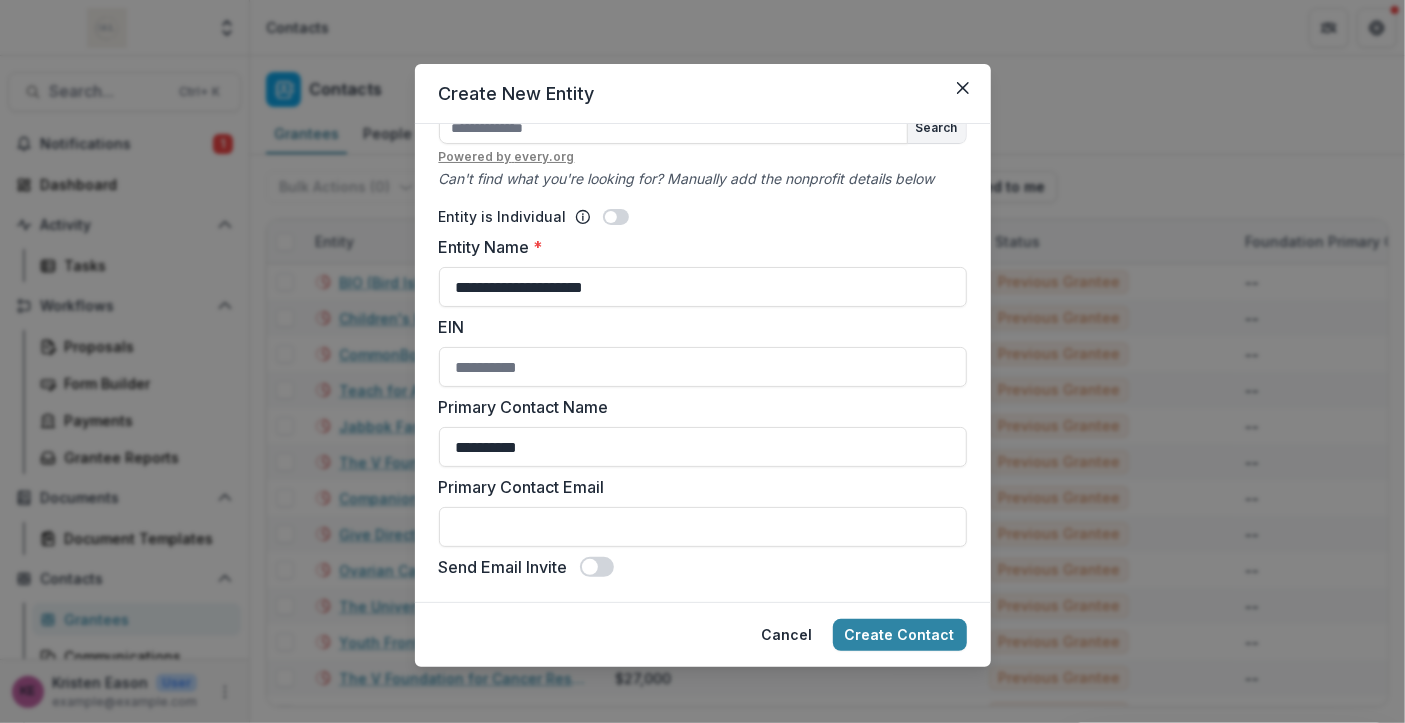 type on "**********" 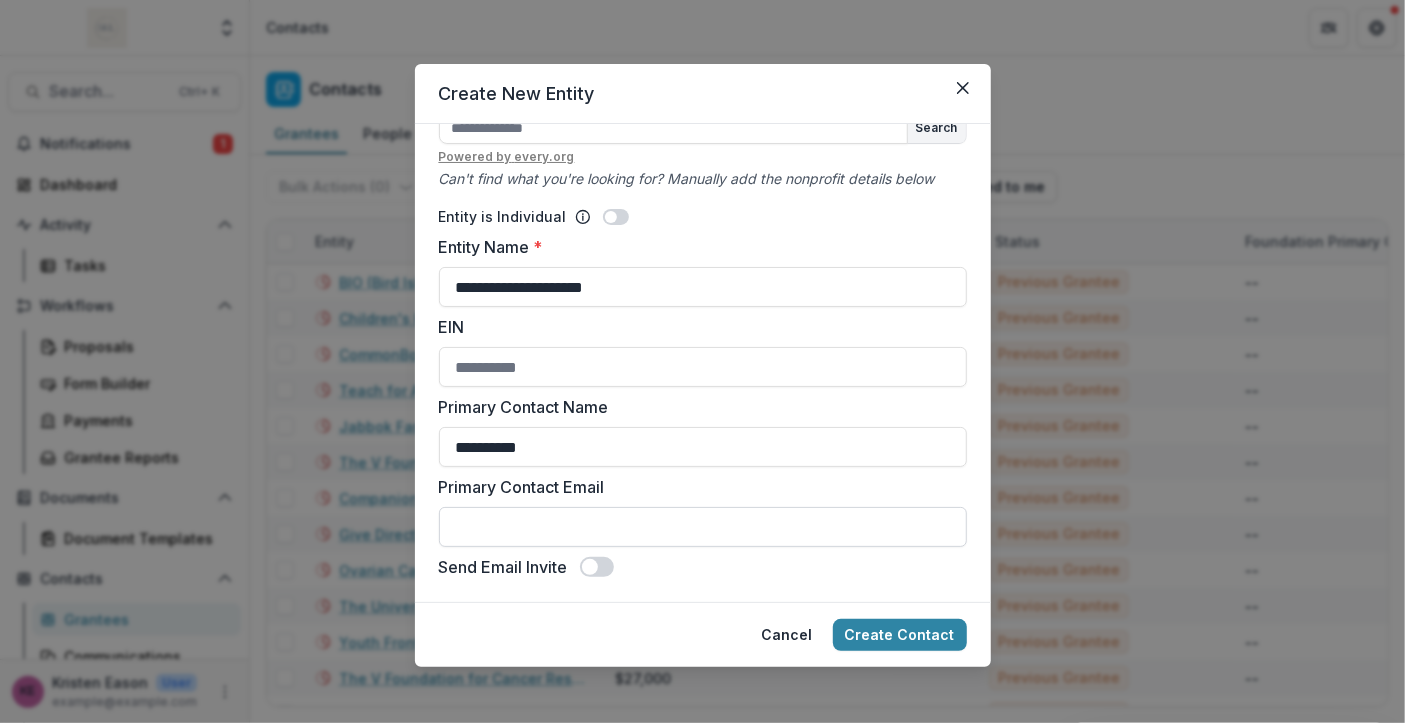 click on "Primary Contact Email" at bounding box center [703, 527] 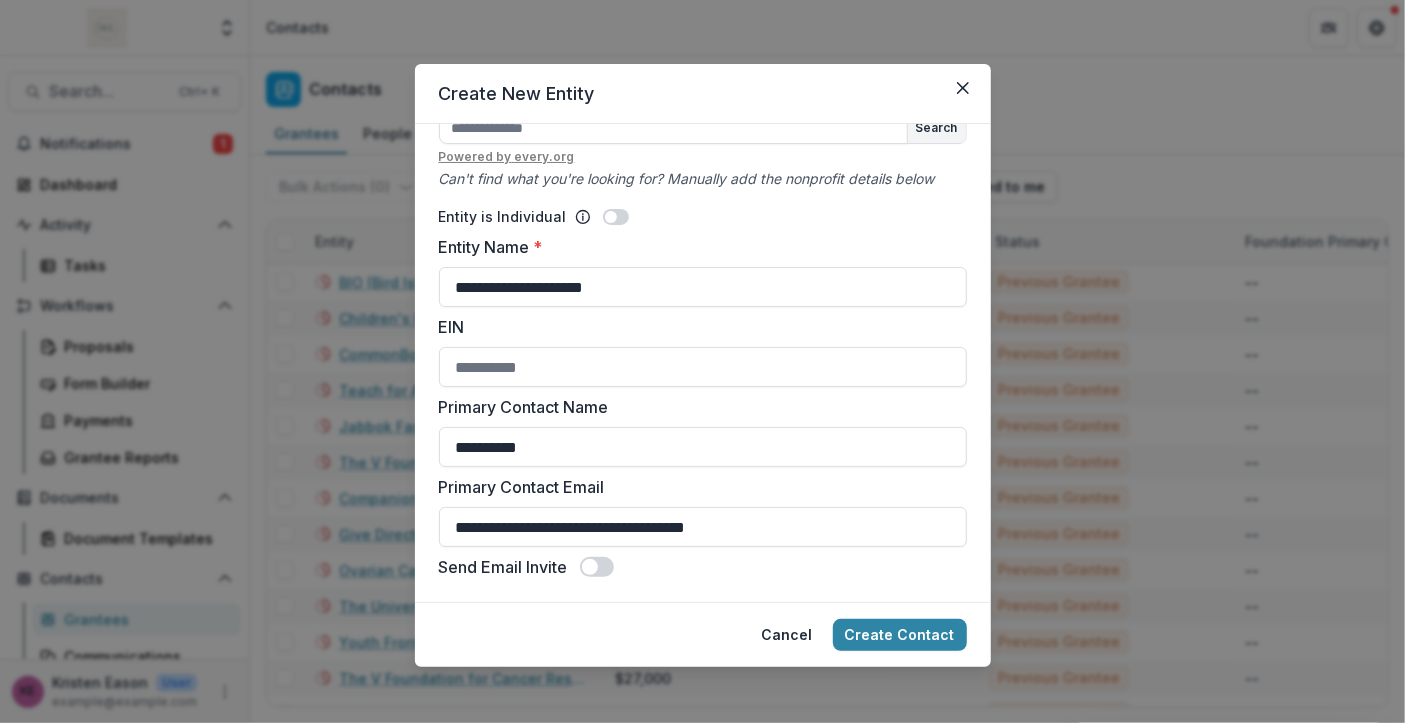 drag, startPoint x: 554, startPoint y: 530, endPoint x: 379, endPoint y: 517, distance: 175.4822 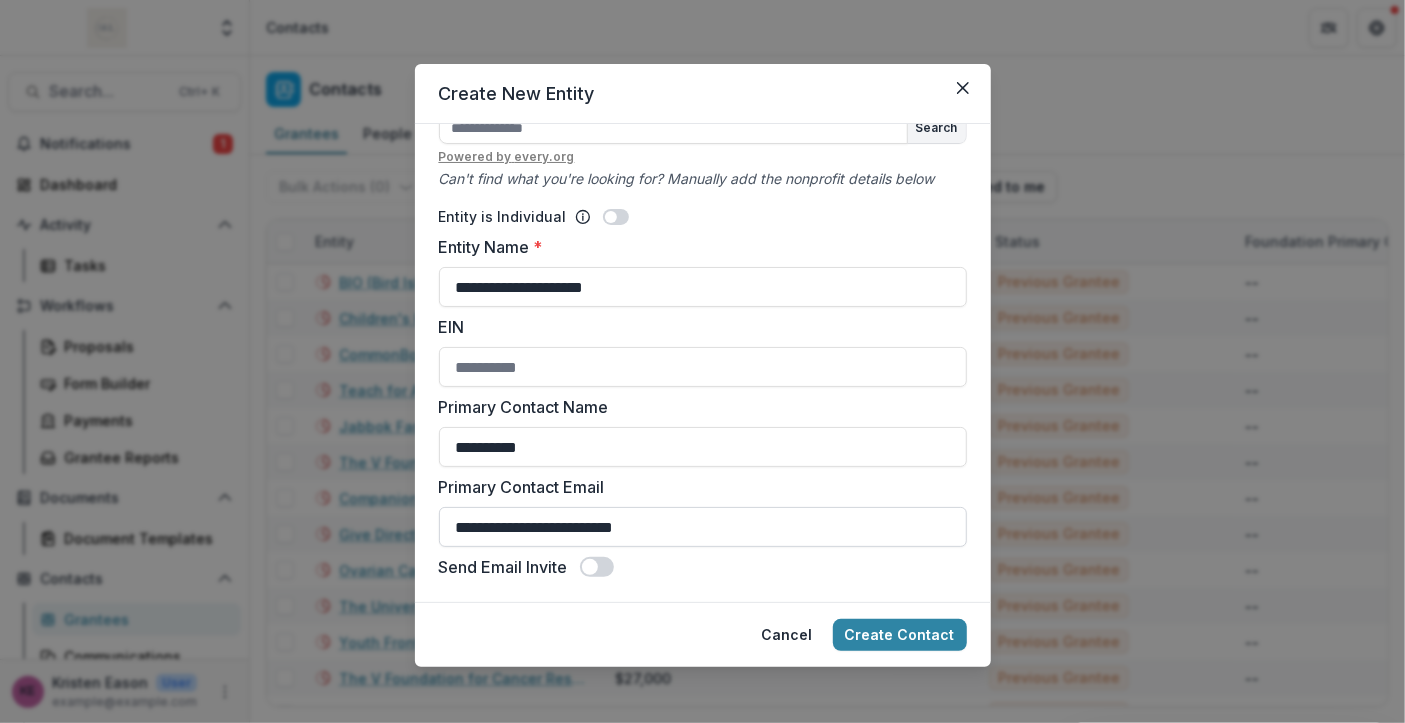click on "**********" at bounding box center (703, 527) 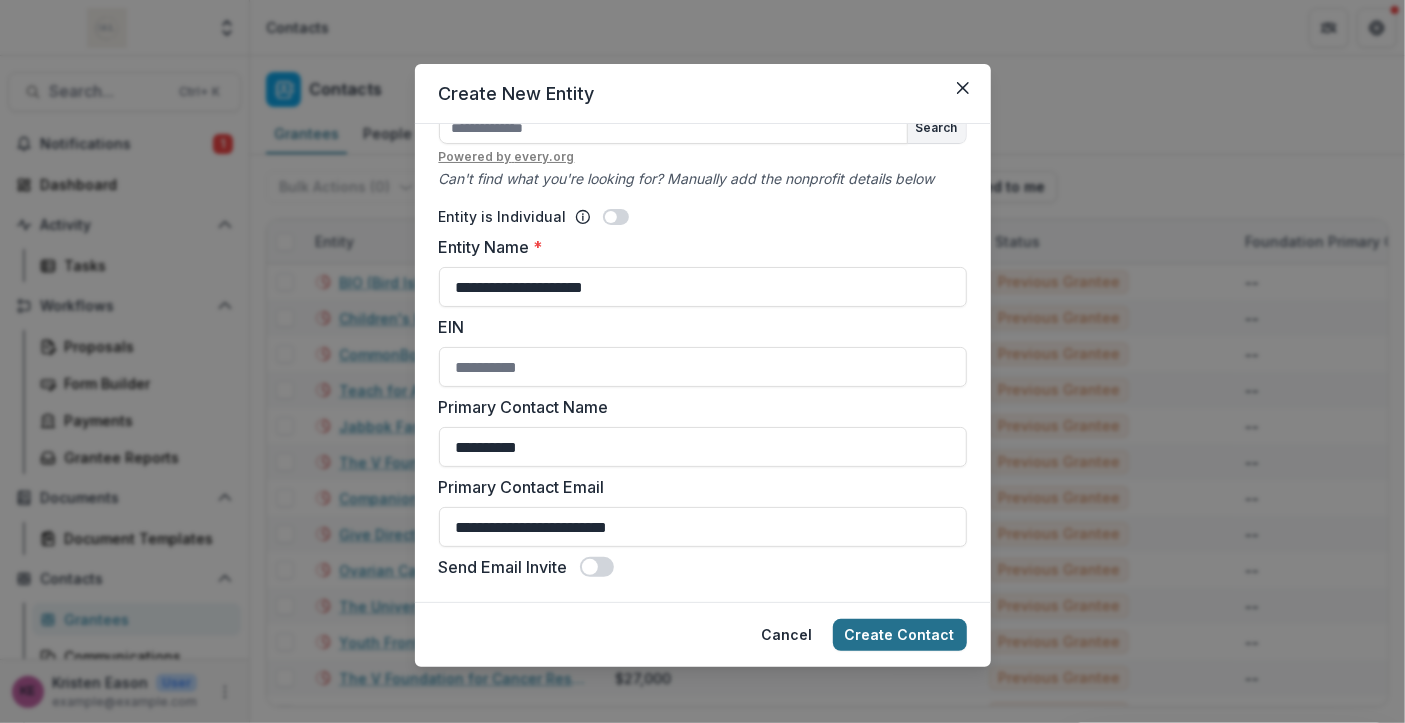 type on "**********" 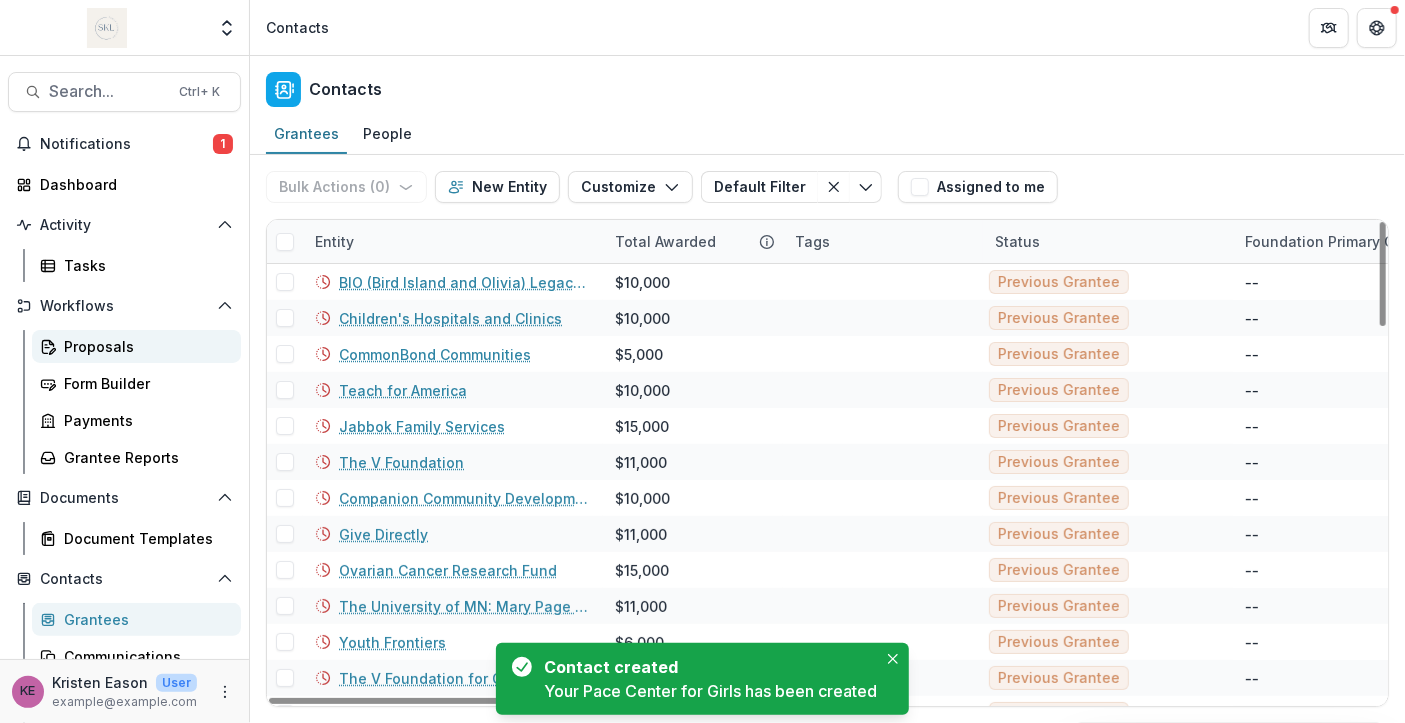 click on "Proposals" at bounding box center (136, 346) 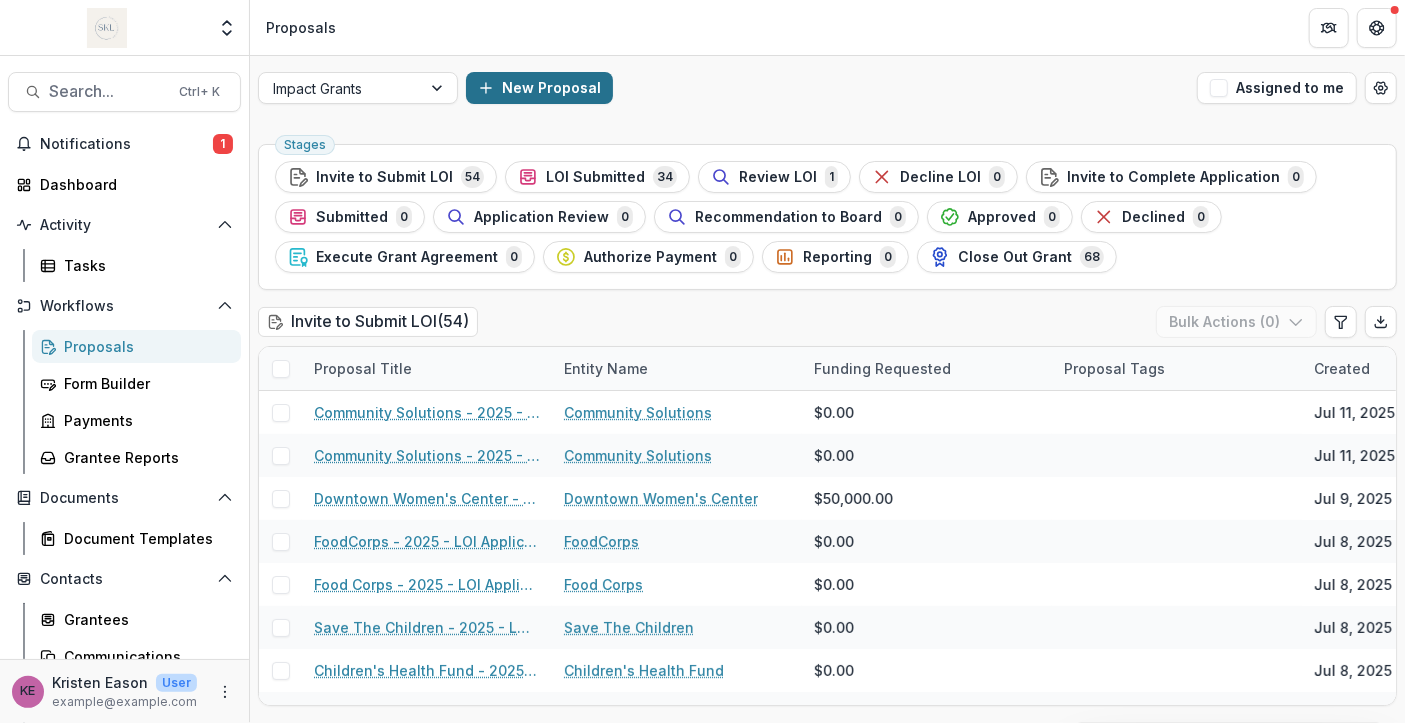 click on "New Proposal" at bounding box center [539, 88] 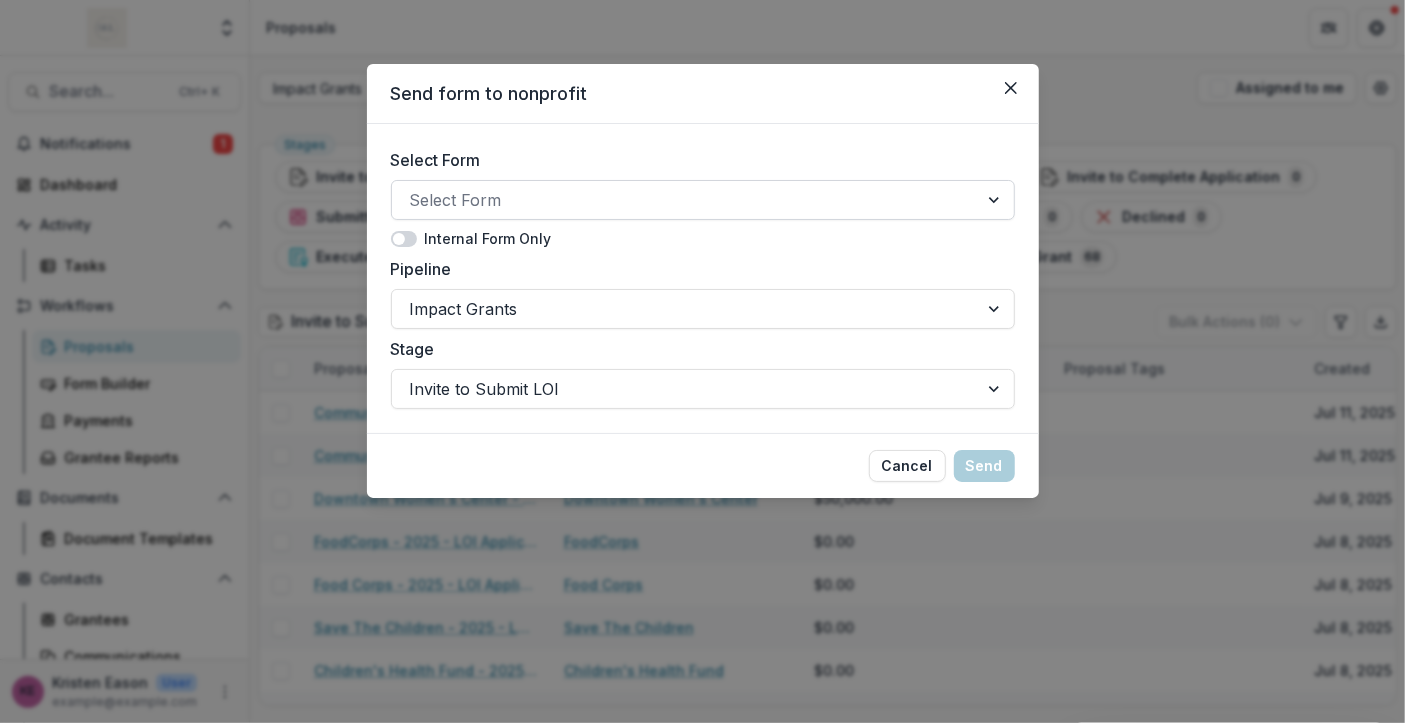 click at bounding box center (685, 200) 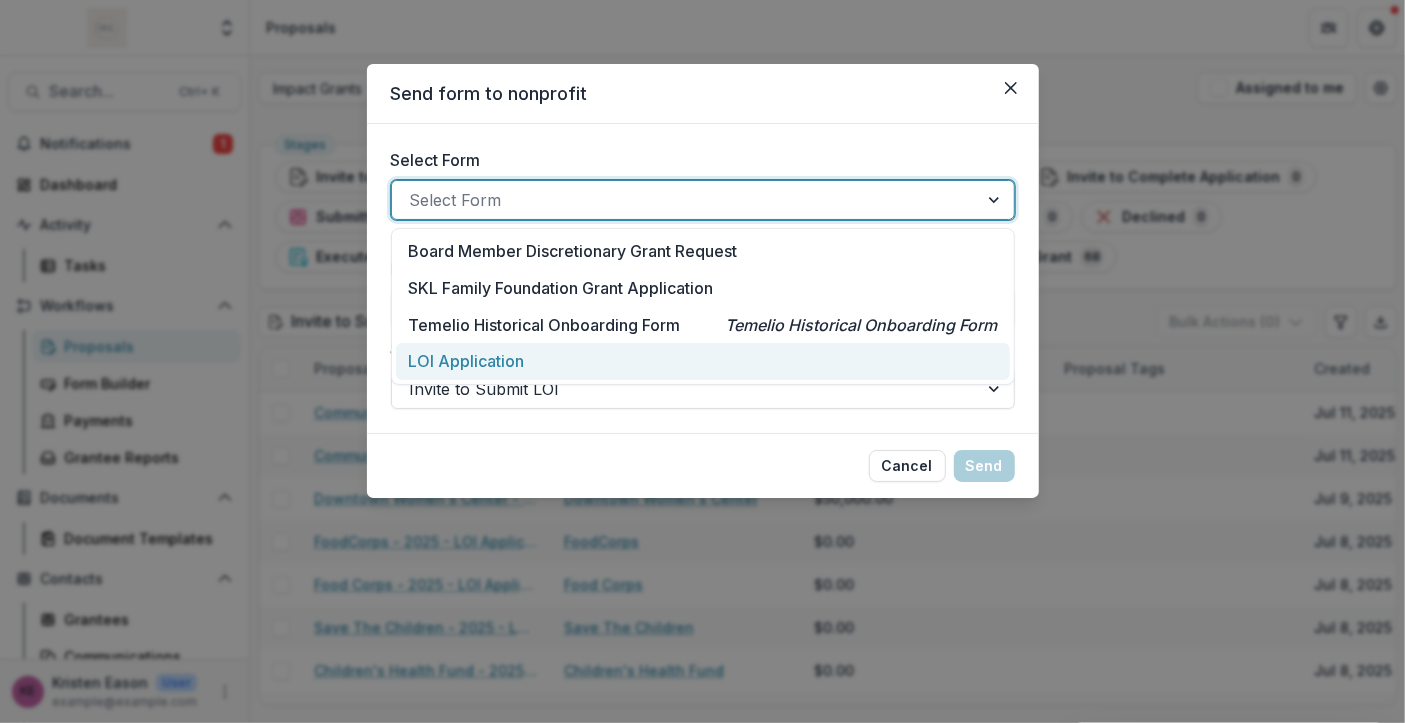 click on "LOI Application" at bounding box center (466, 361) 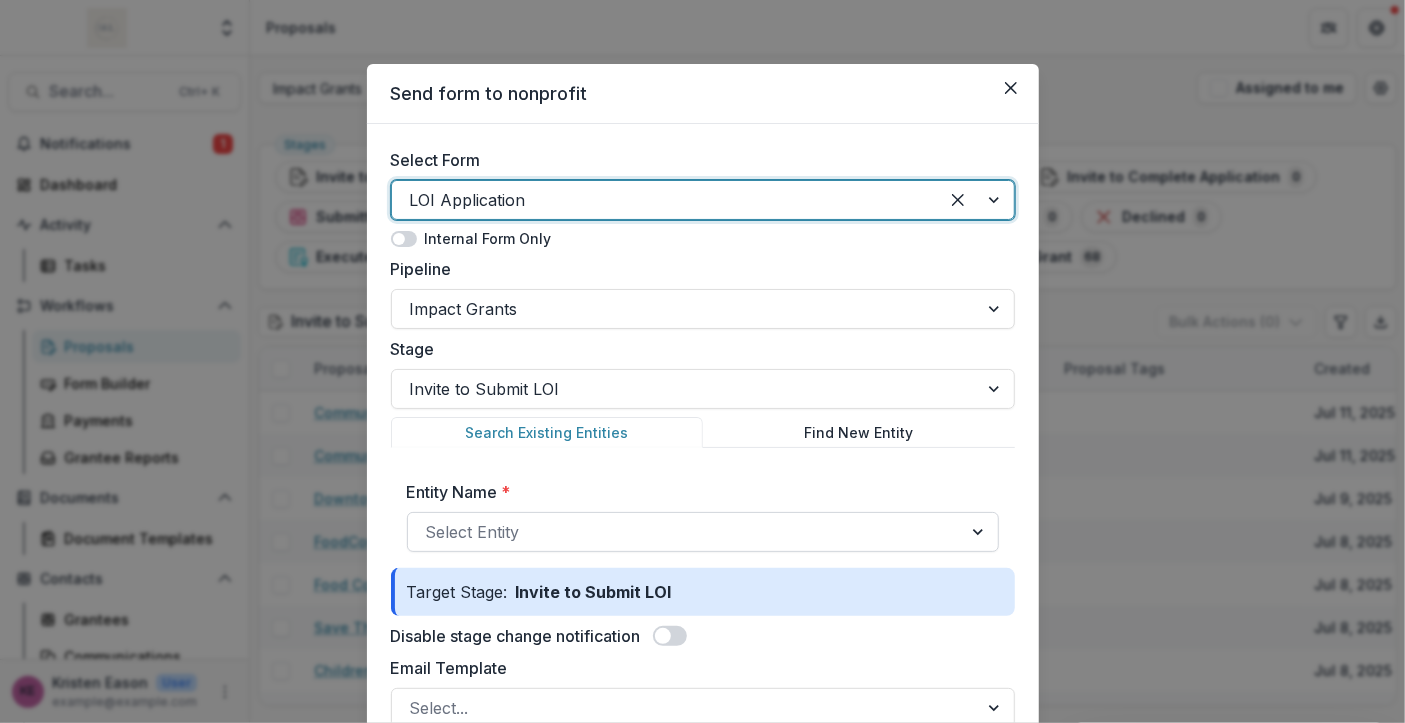 click at bounding box center [685, 532] 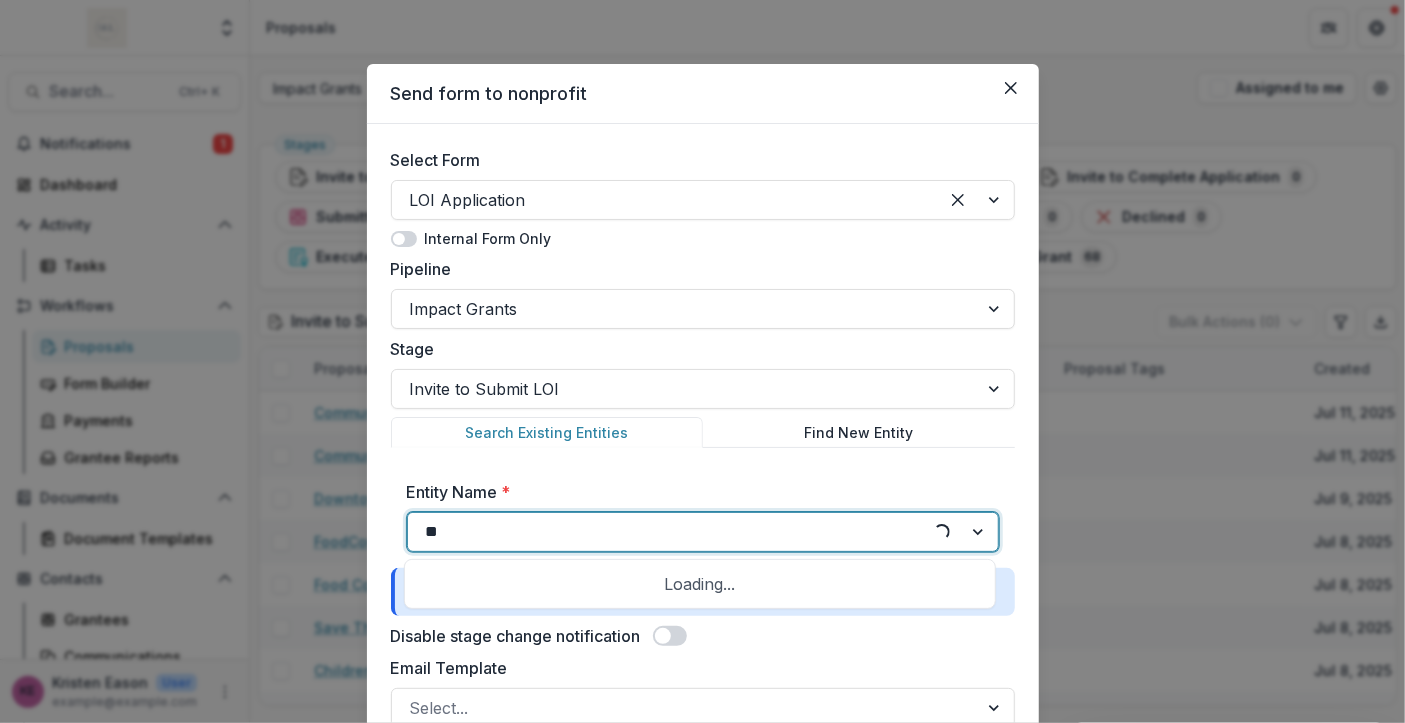 type on "*" 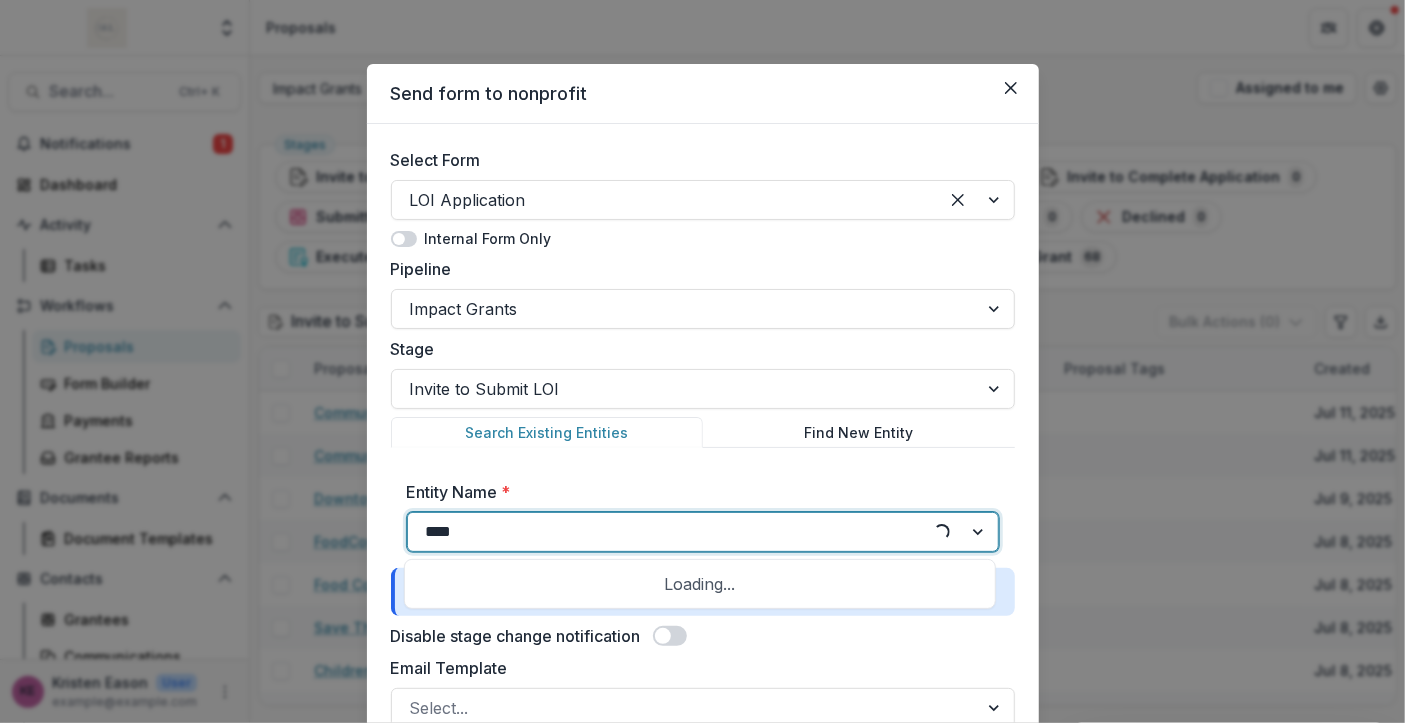 type on "****" 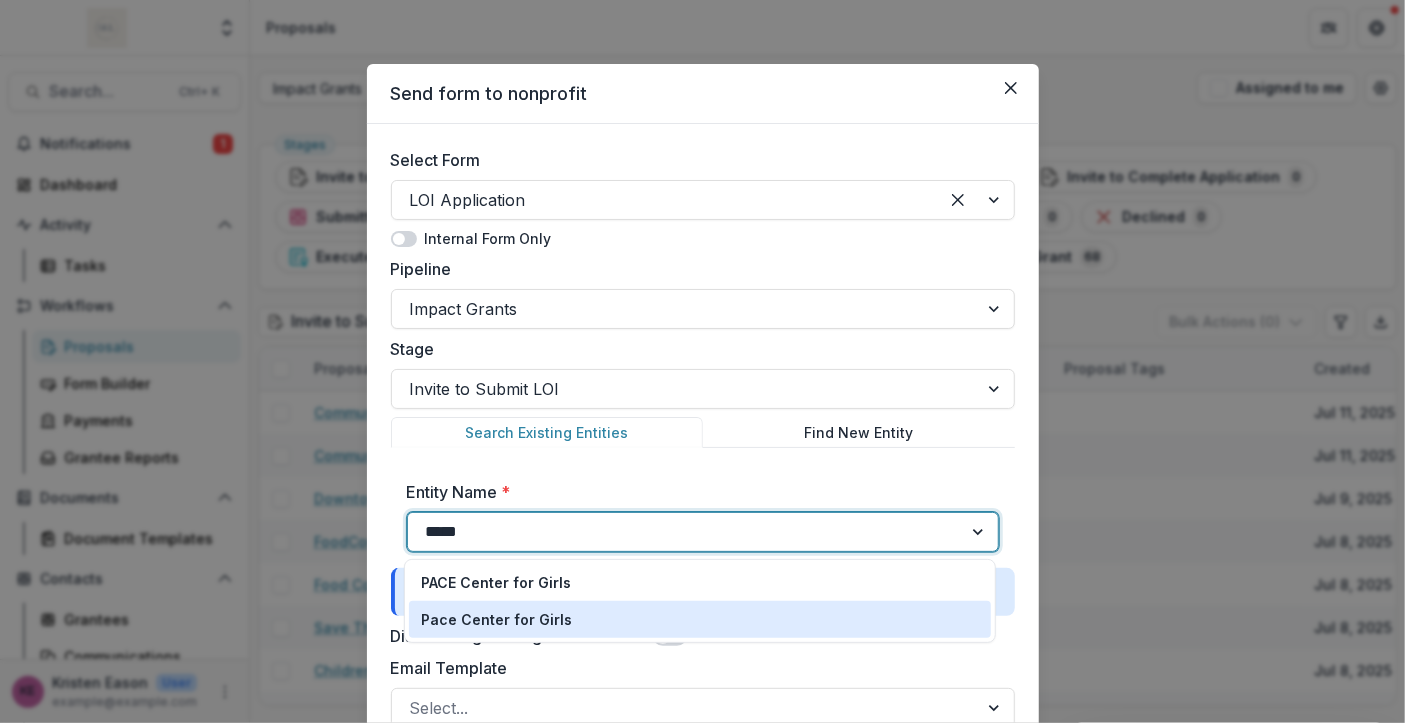 click on "Pace Center for Girls" at bounding box center (496, 619) 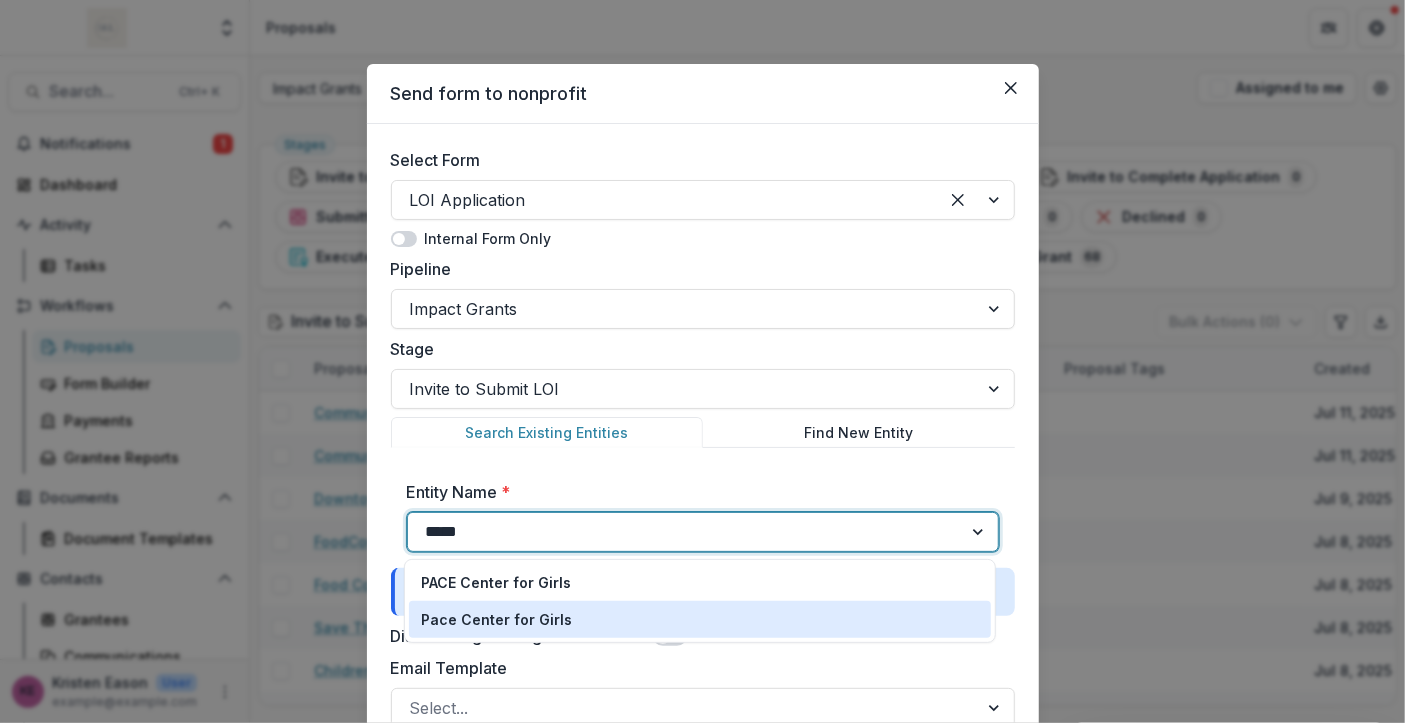type 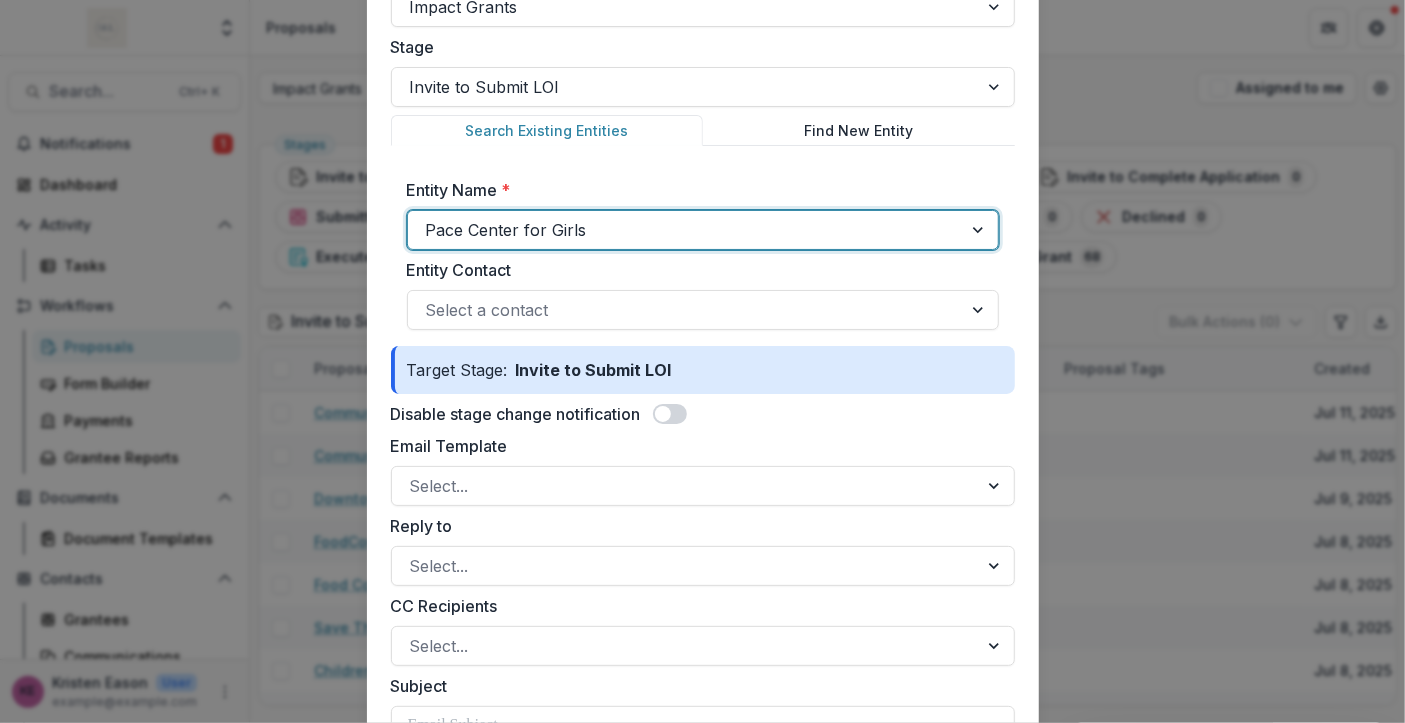 scroll, scrollTop: 304, scrollLeft: 0, axis: vertical 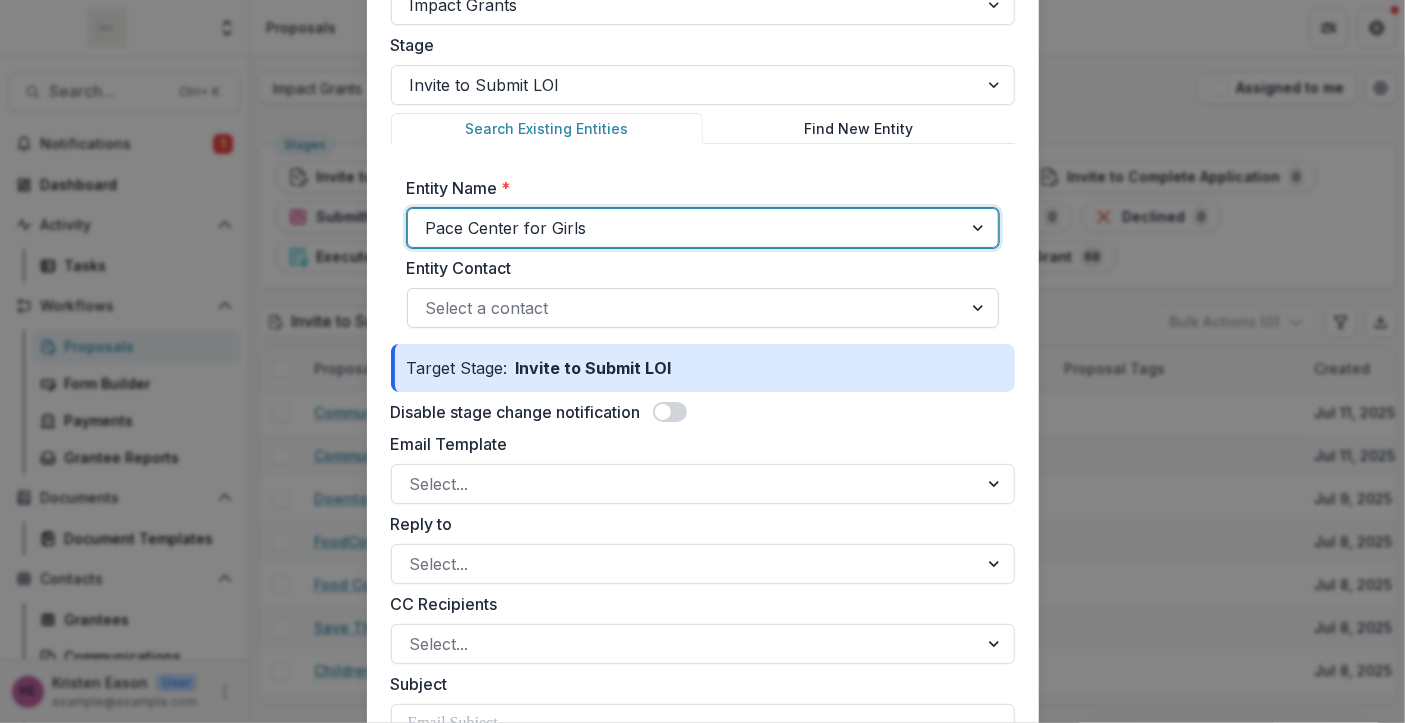 click at bounding box center (685, 308) 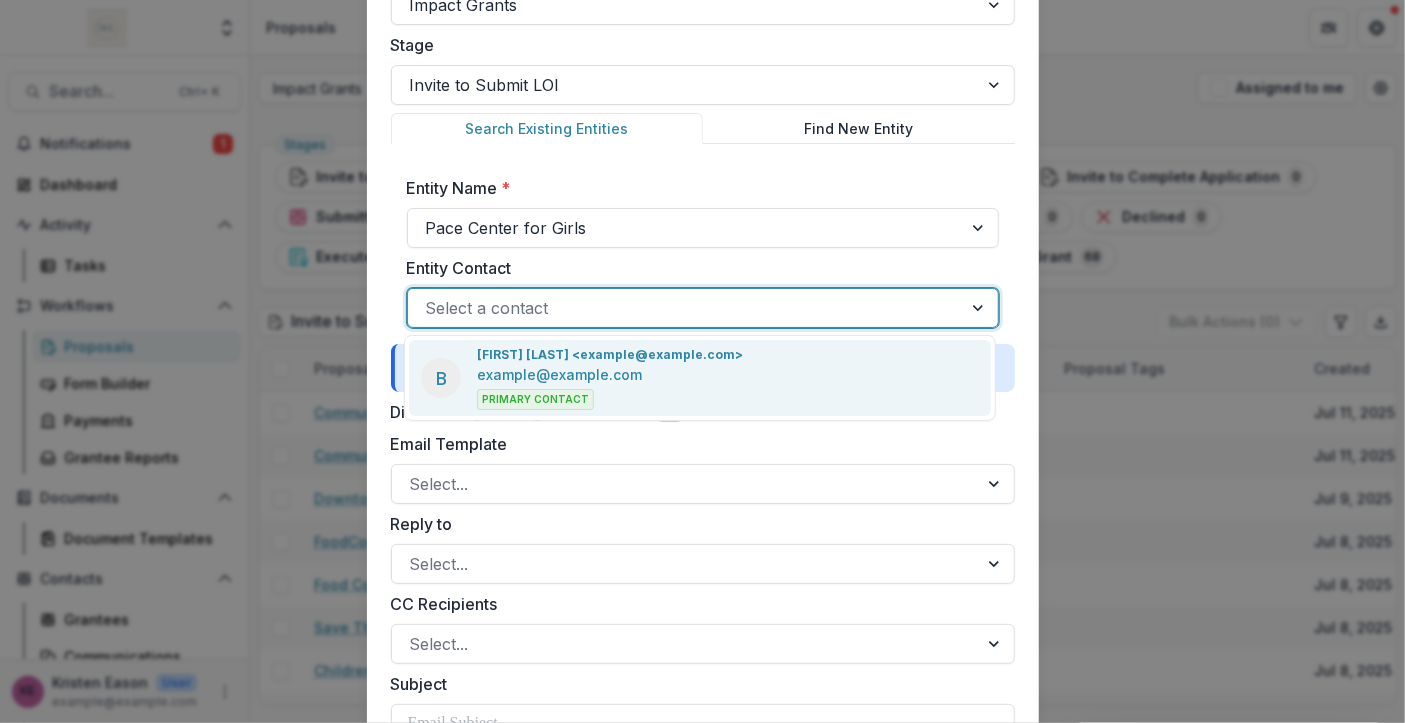 click on "example@example.com" at bounding box center (559, 374) 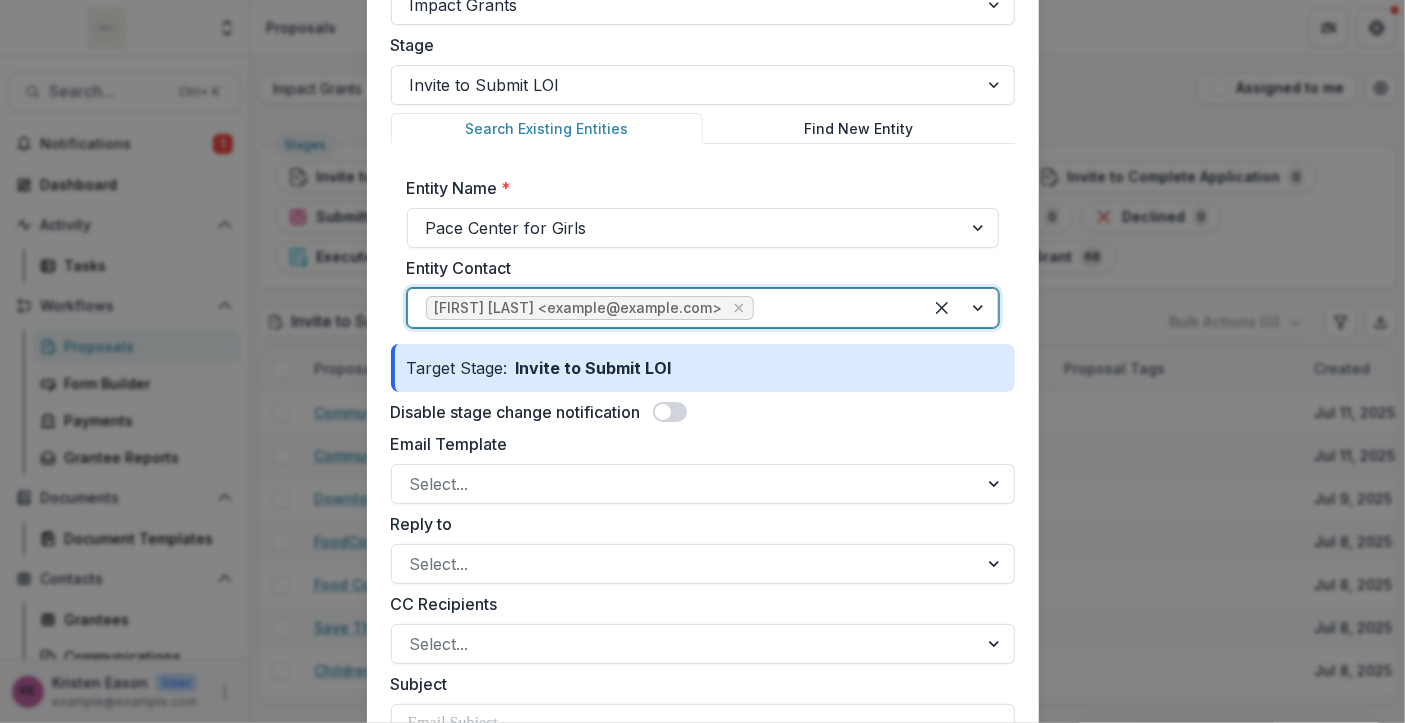 scroll, scrollTop: 564, scrollLeft: 0, axis: vertical 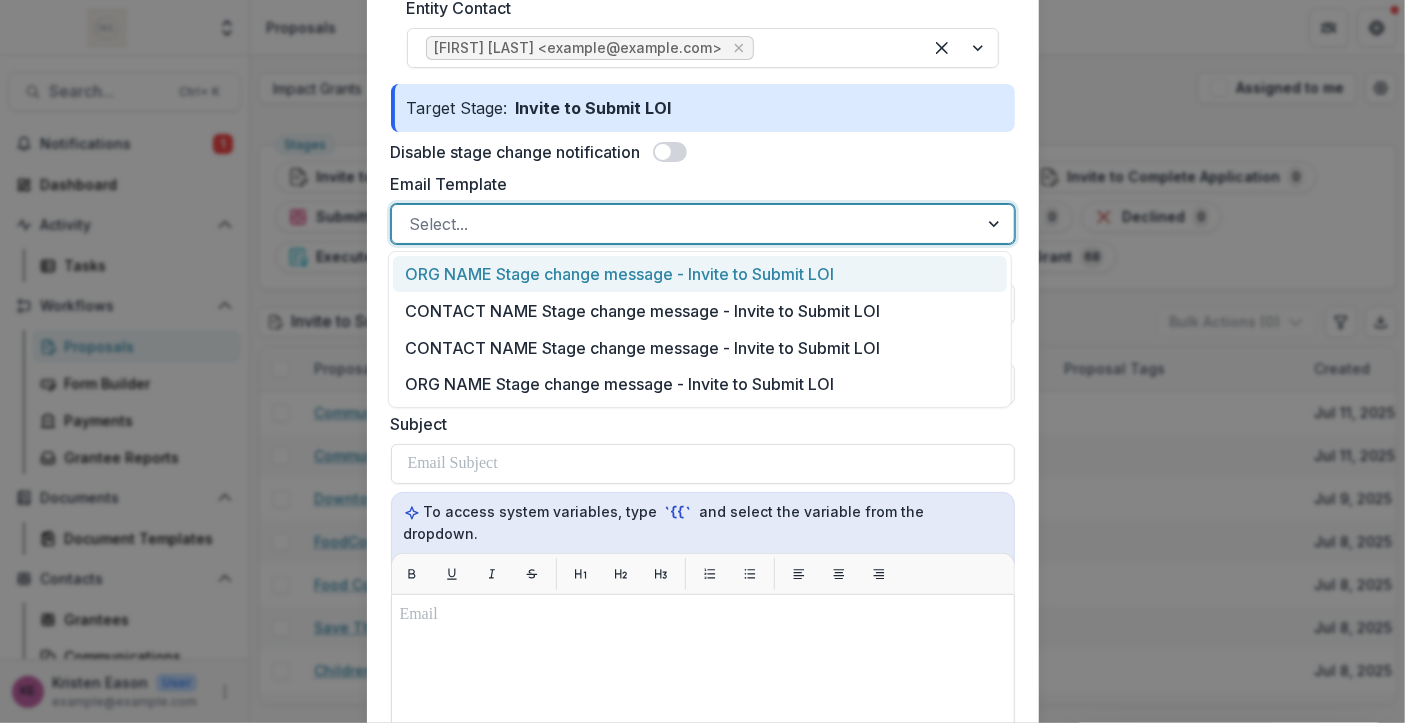click at bounding box center [685, 224] 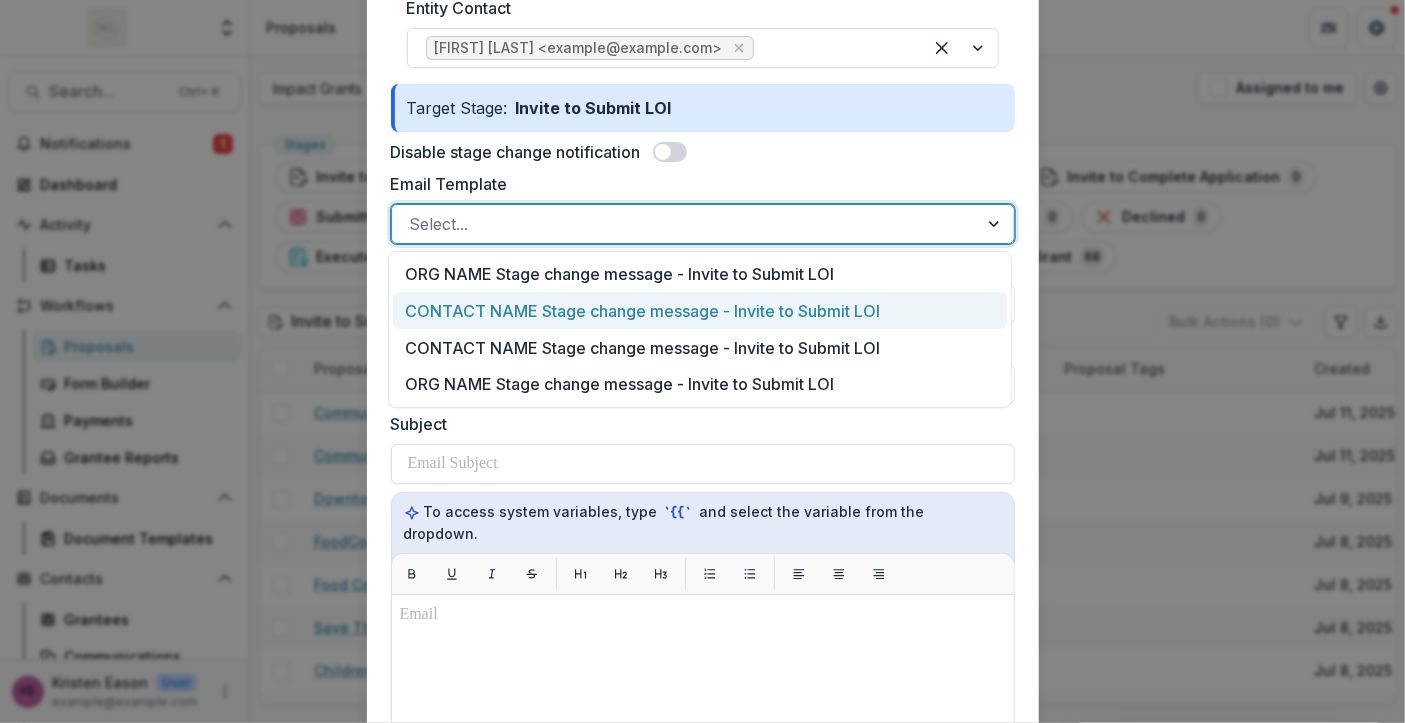 click on "CONTACT NAME Stage change message - Invite to Submit LOI" at bounding box center [700, 310] 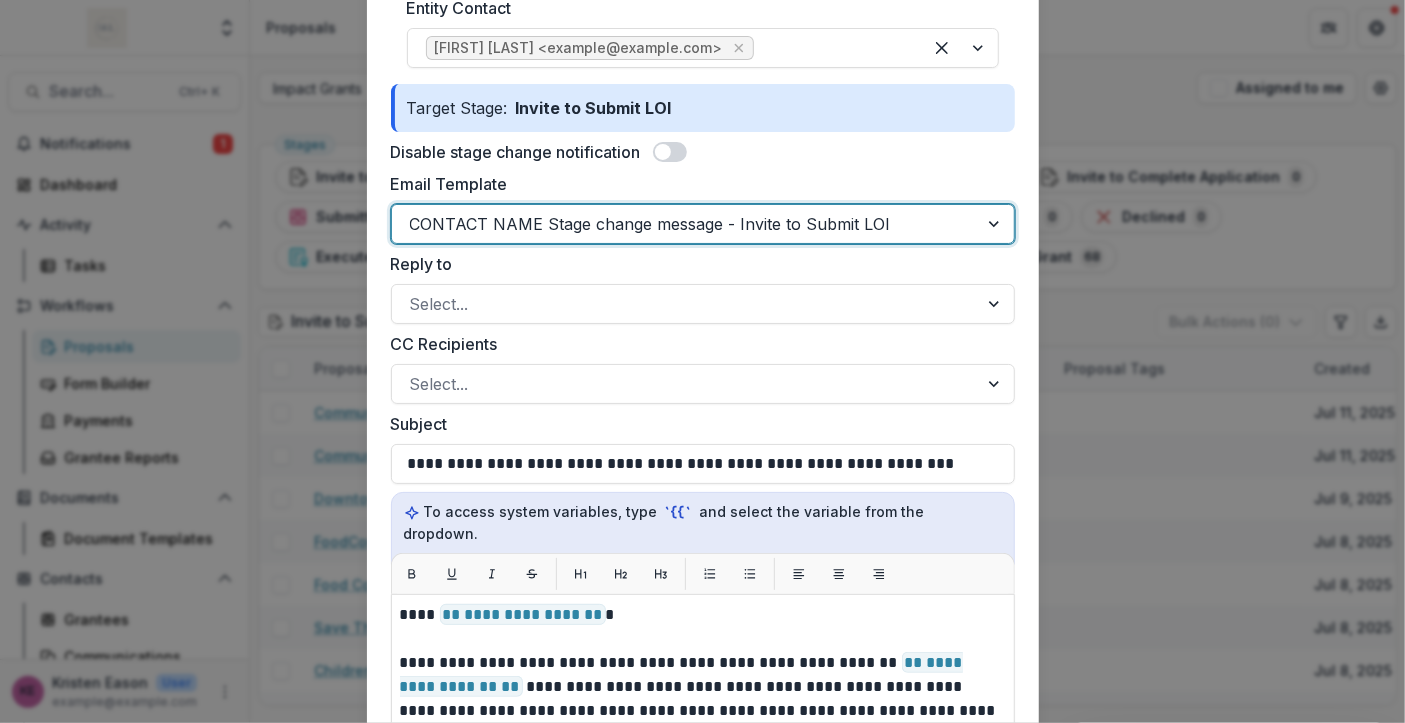 scroll, scrollTop: 653, scrollLeft: 0, axis: vertical 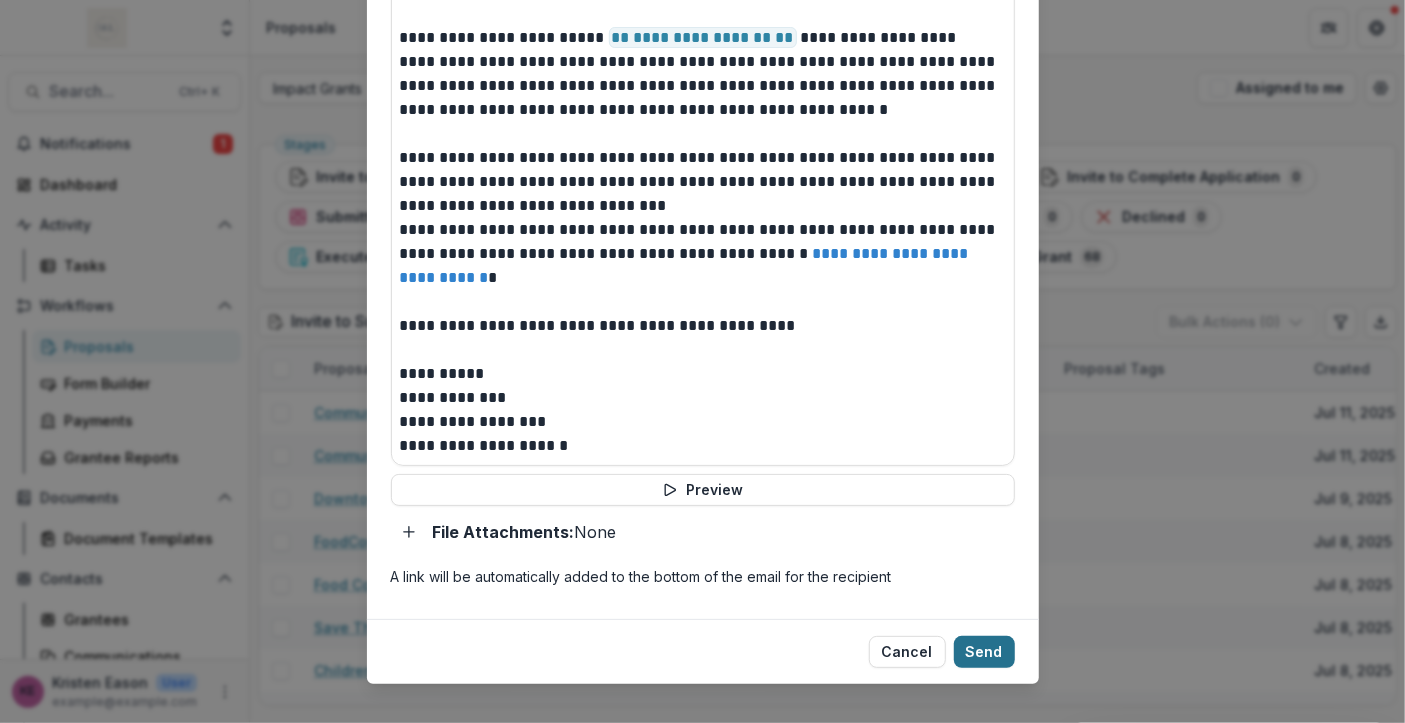 click on "Send" at bounding box center (984, 652) 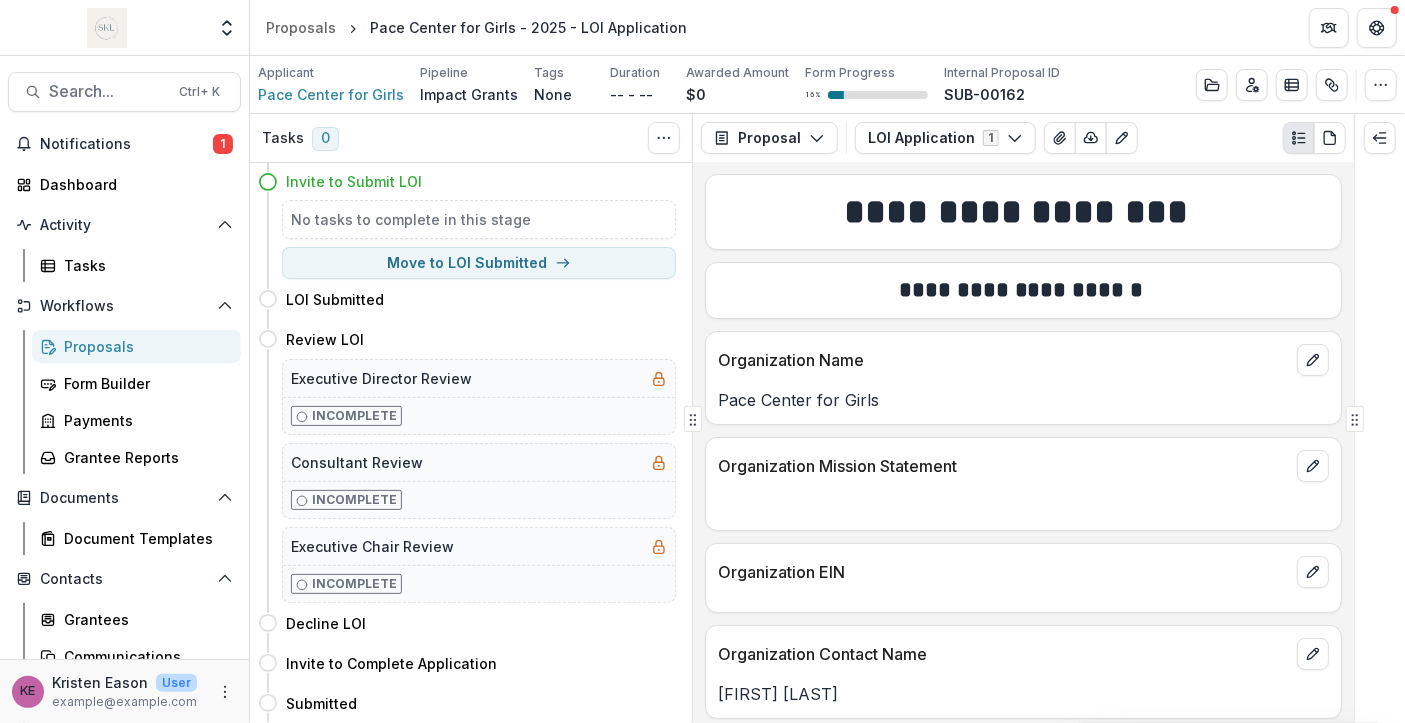 click on "Tasks 0 Show Cancelled Tasks" at bounding box center (471, 138) 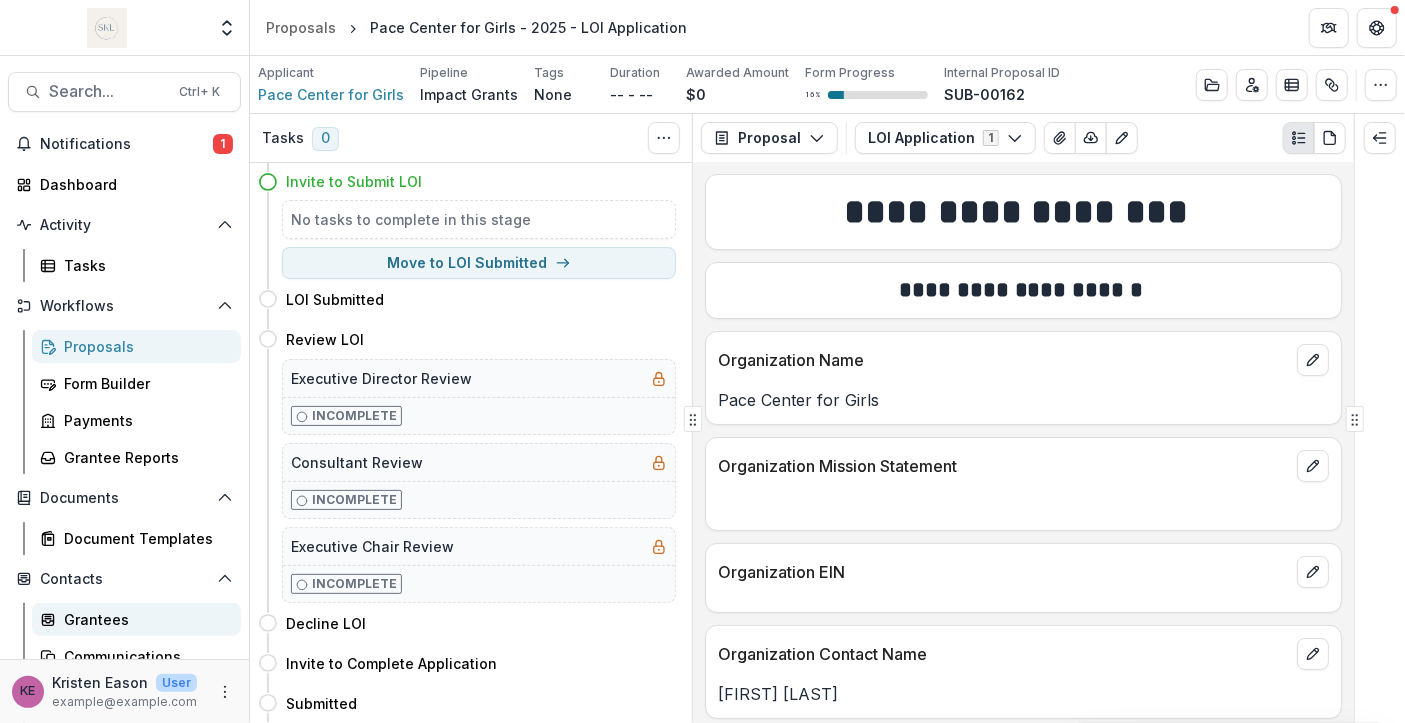 click on "Grantees" at bounding box center [144, 619] 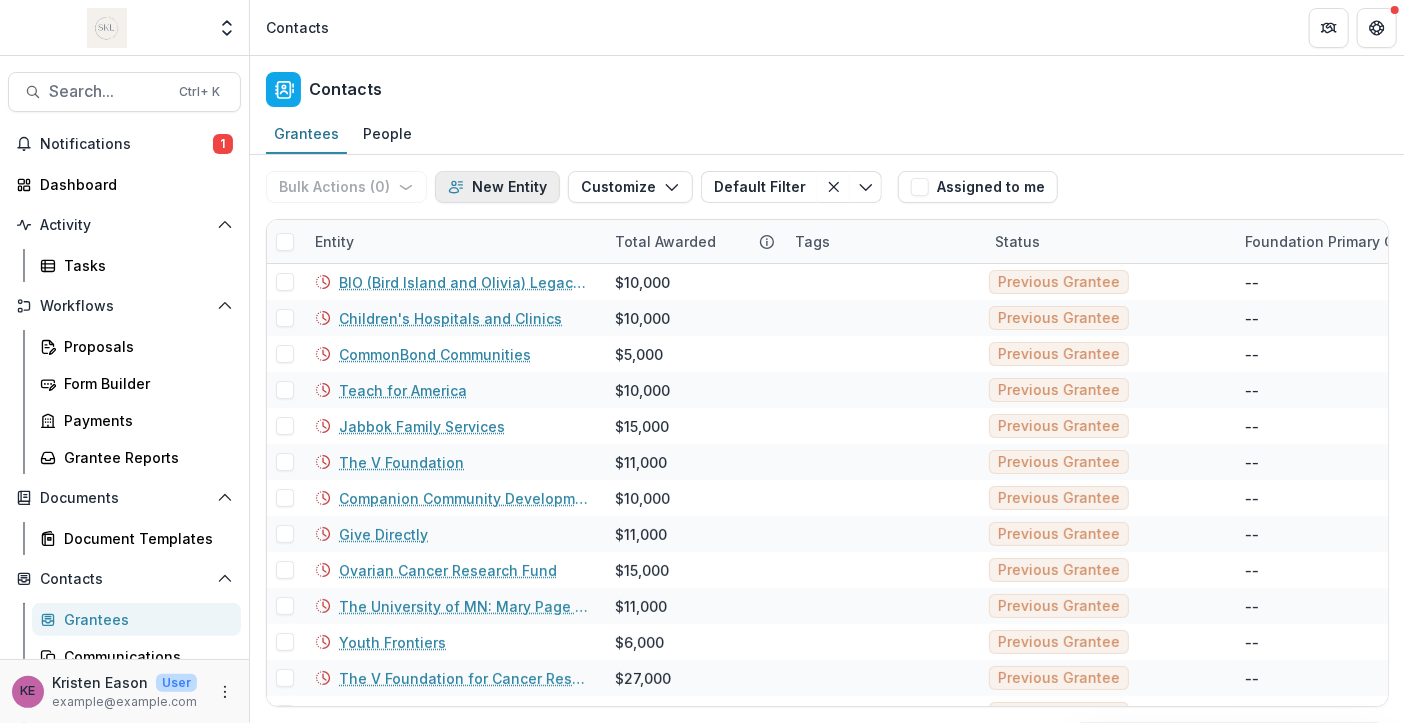 click on "New Entity" at bounding box center (497, 187) 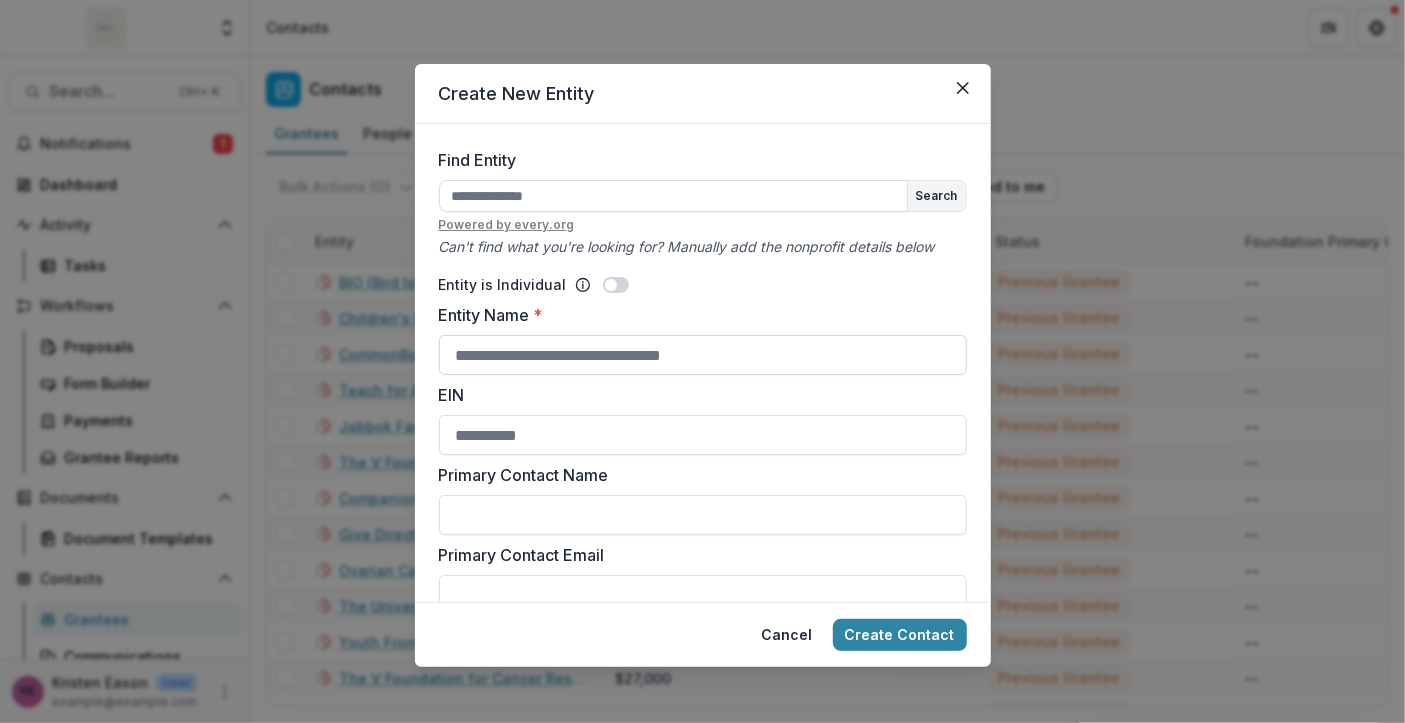 click on "Entity Name *" at bounding box center [703, 355] 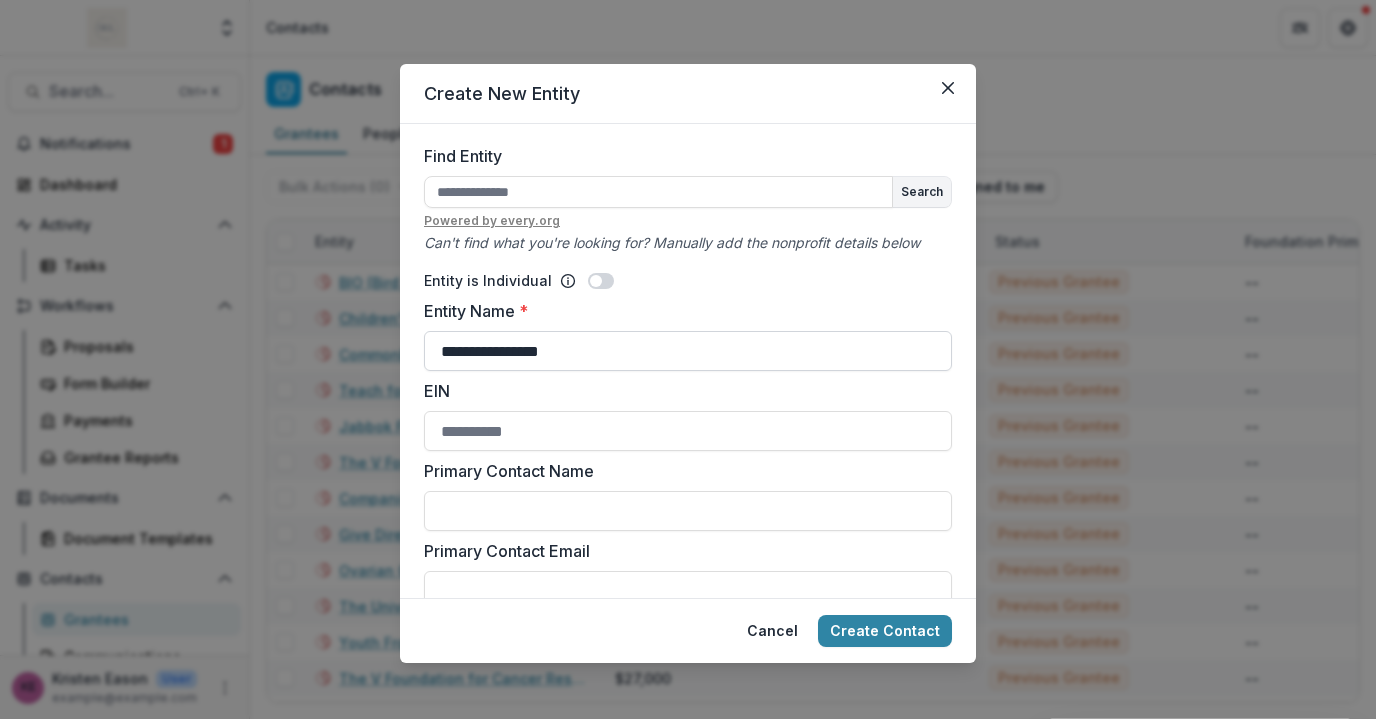 scroll, scrollTop: 4, scrollLeft: 0, axis: vertical 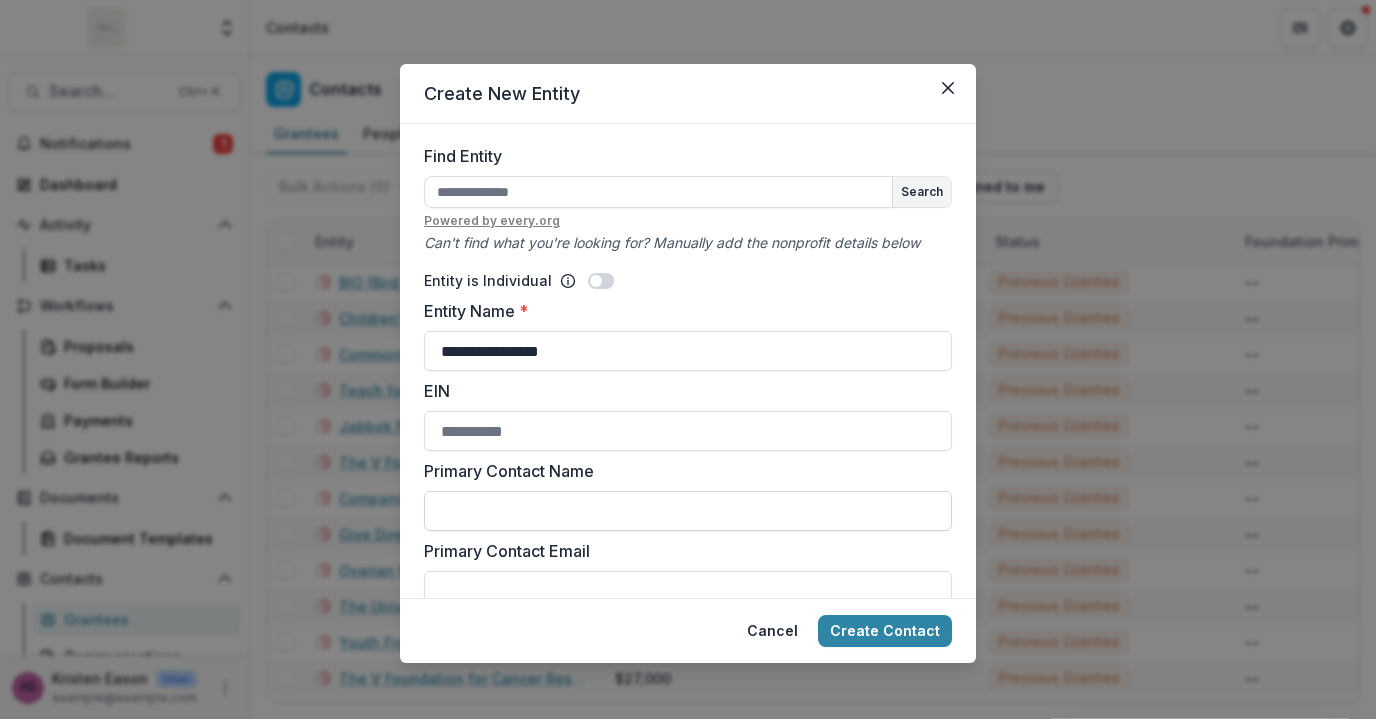 type on "**********" 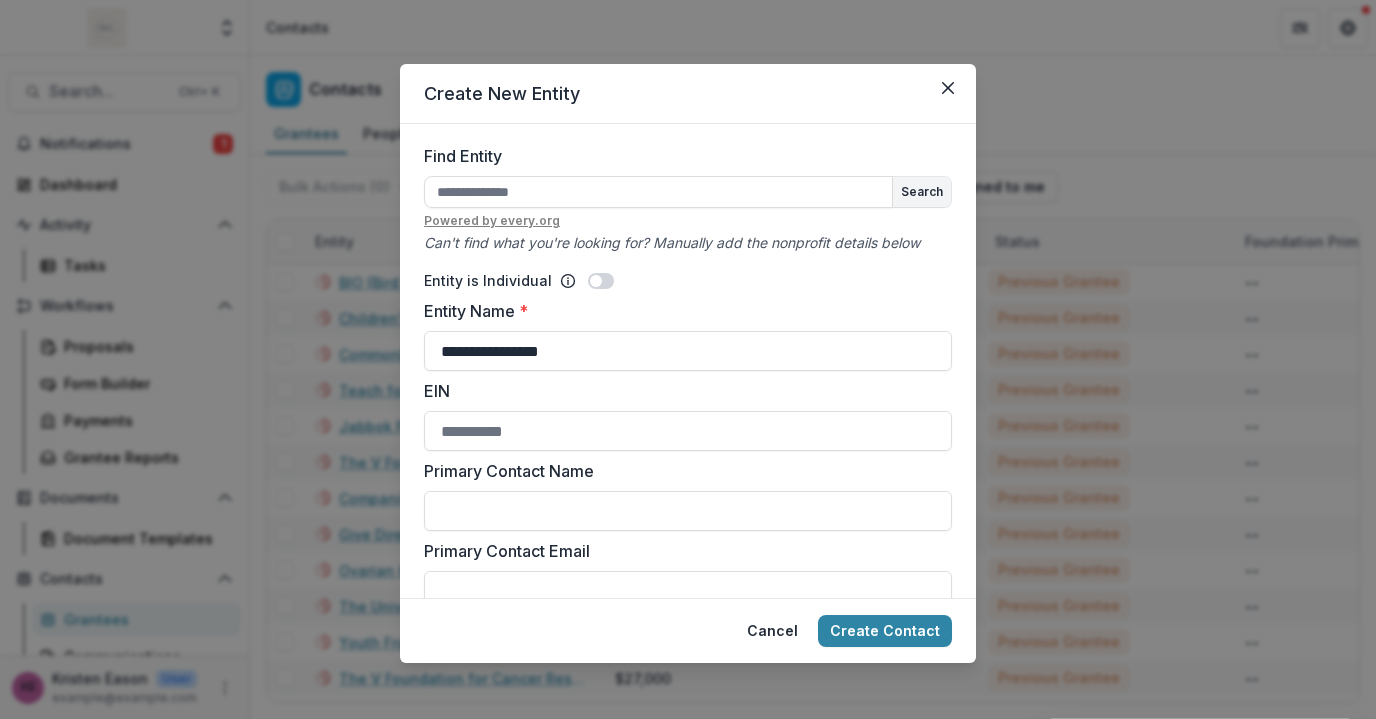 click on "Primary Contact Name" at bounding box center [682, 471] 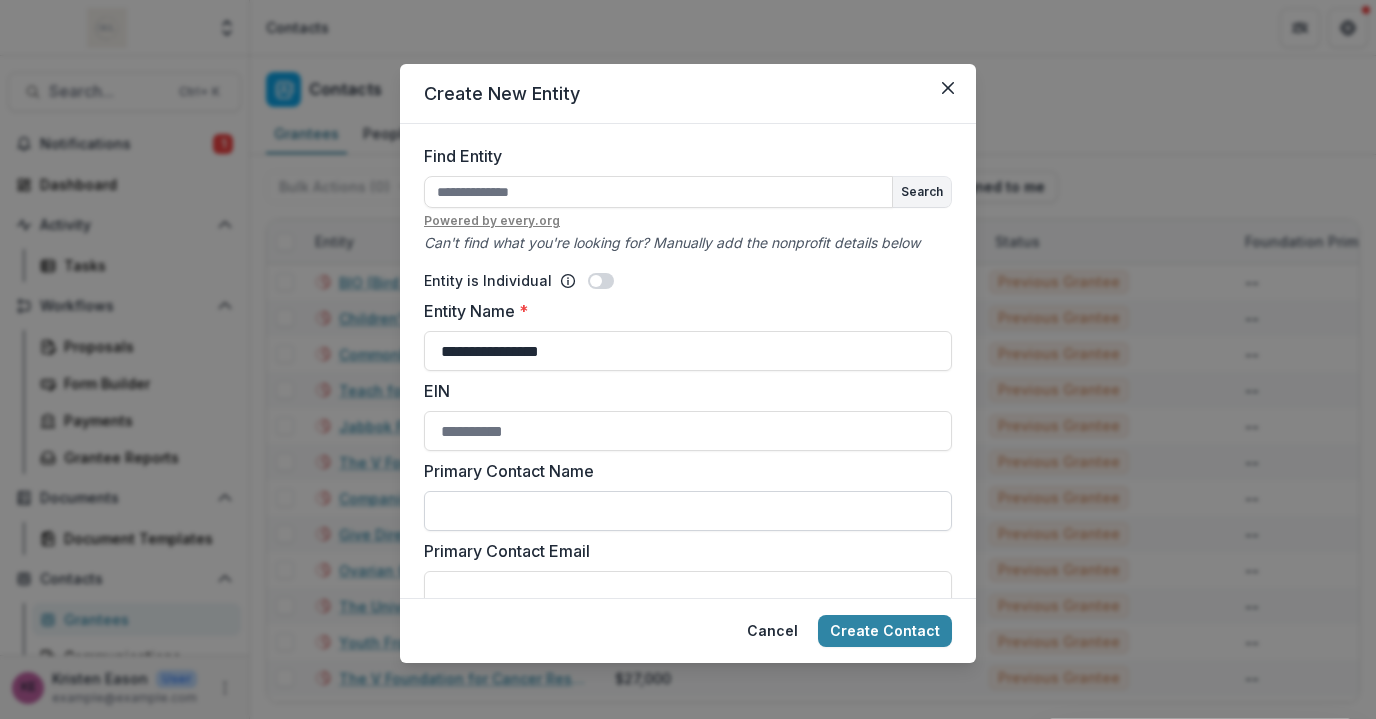 click on "Primary Contact Name" at bounding box center [688, 511] 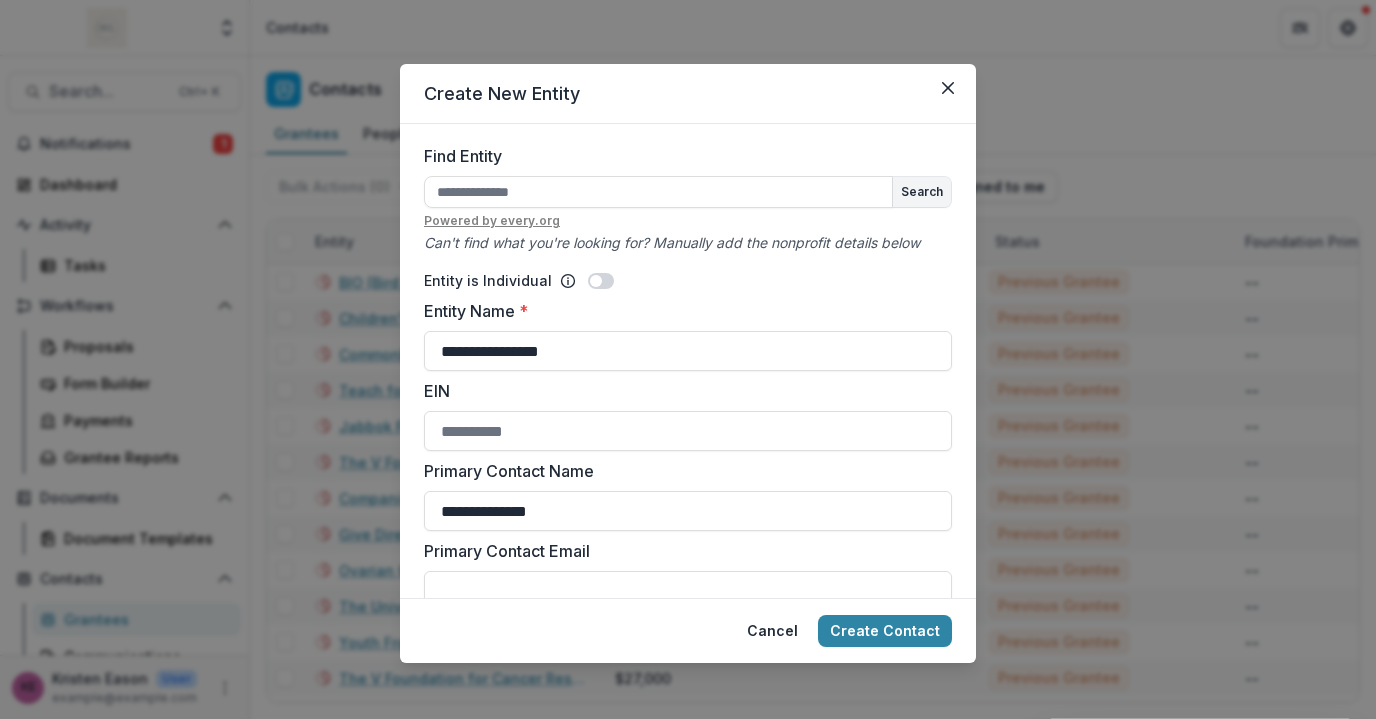 scroll, scrollTop: 72, scrollLeft: 0, axis: vertical 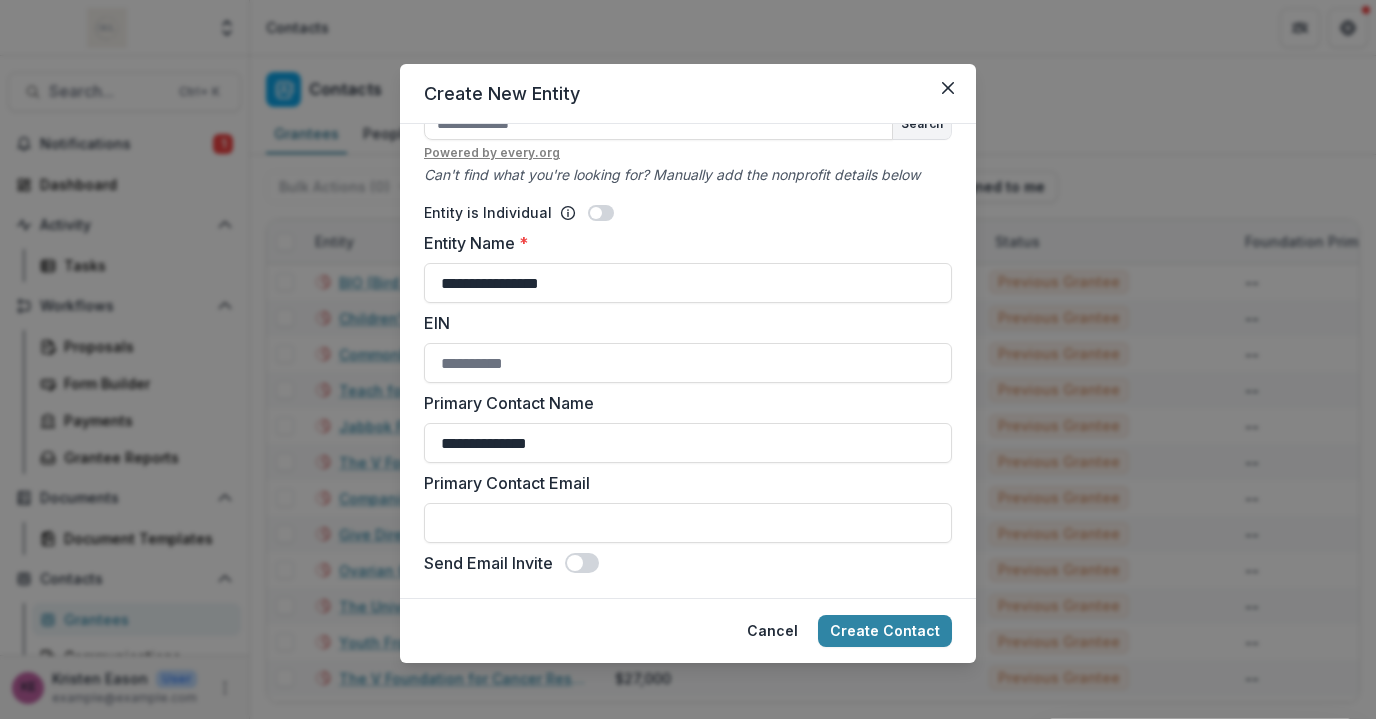 type on "**********" 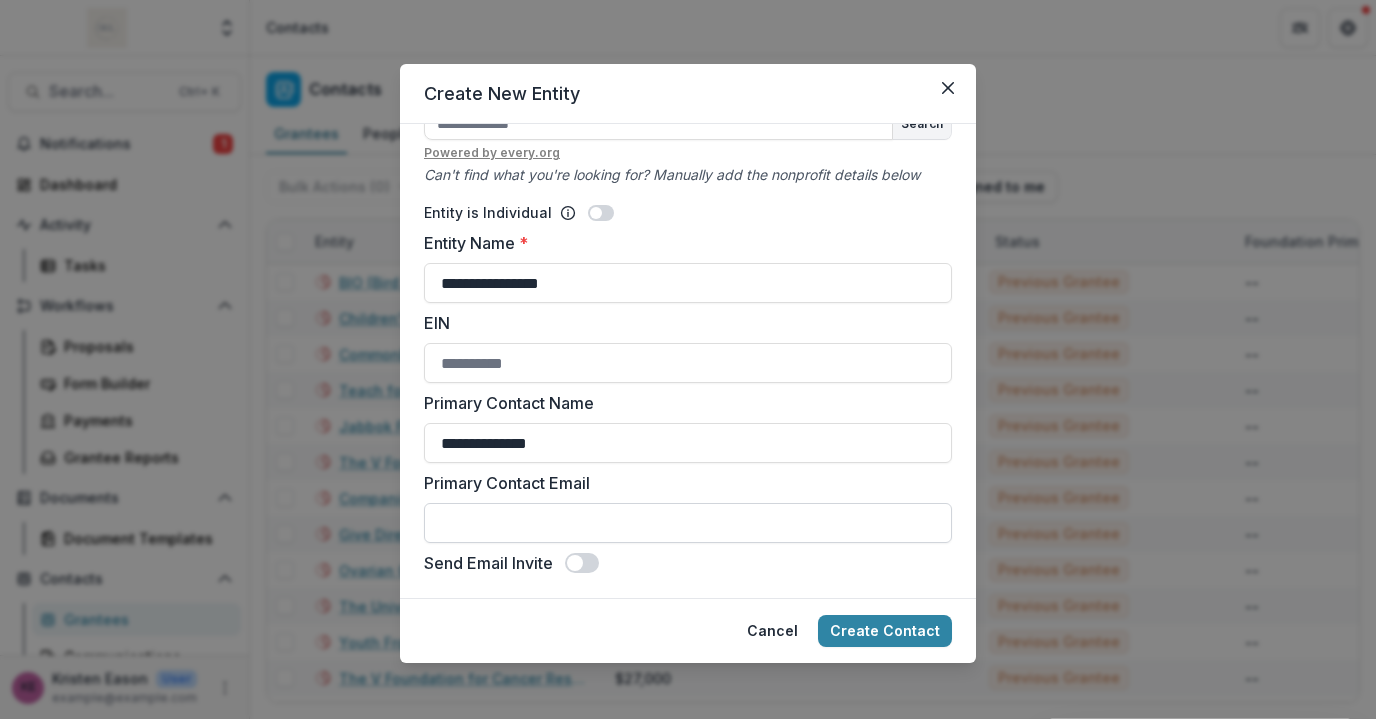 click on "Primary Contact Email" at bounding box center (688, 523) 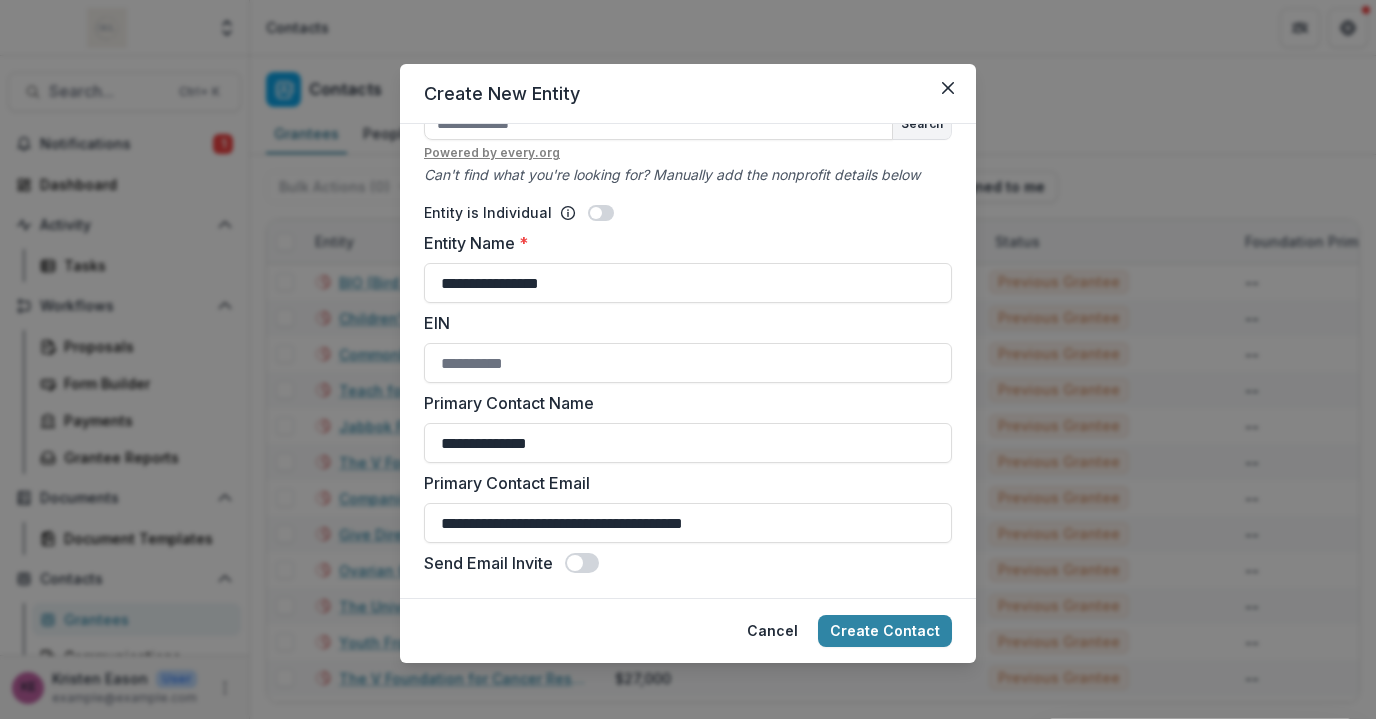 drag, startPoint x: 586, startPoint y: 523, endPoint x: 406, endPoint y: 490, distance: 183 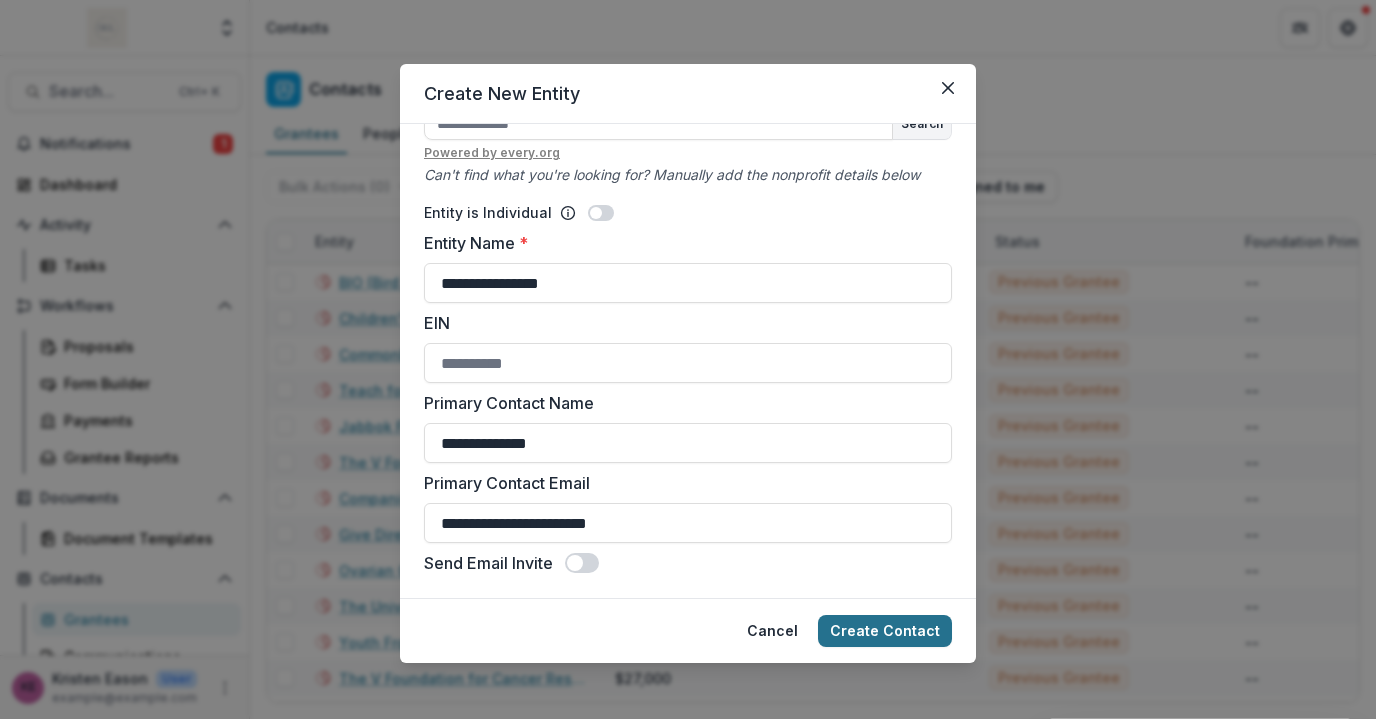 type on "**********" 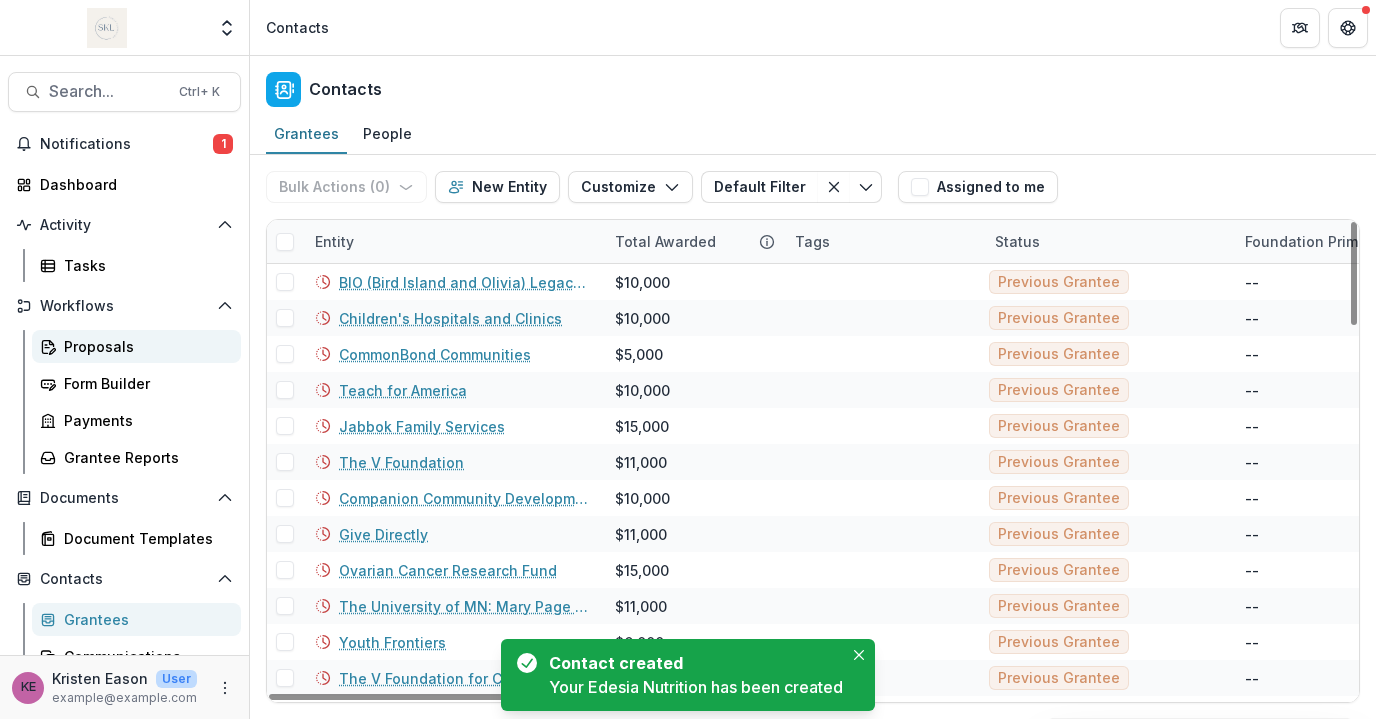 click on "Proposals" at bounding box center [144, 346] 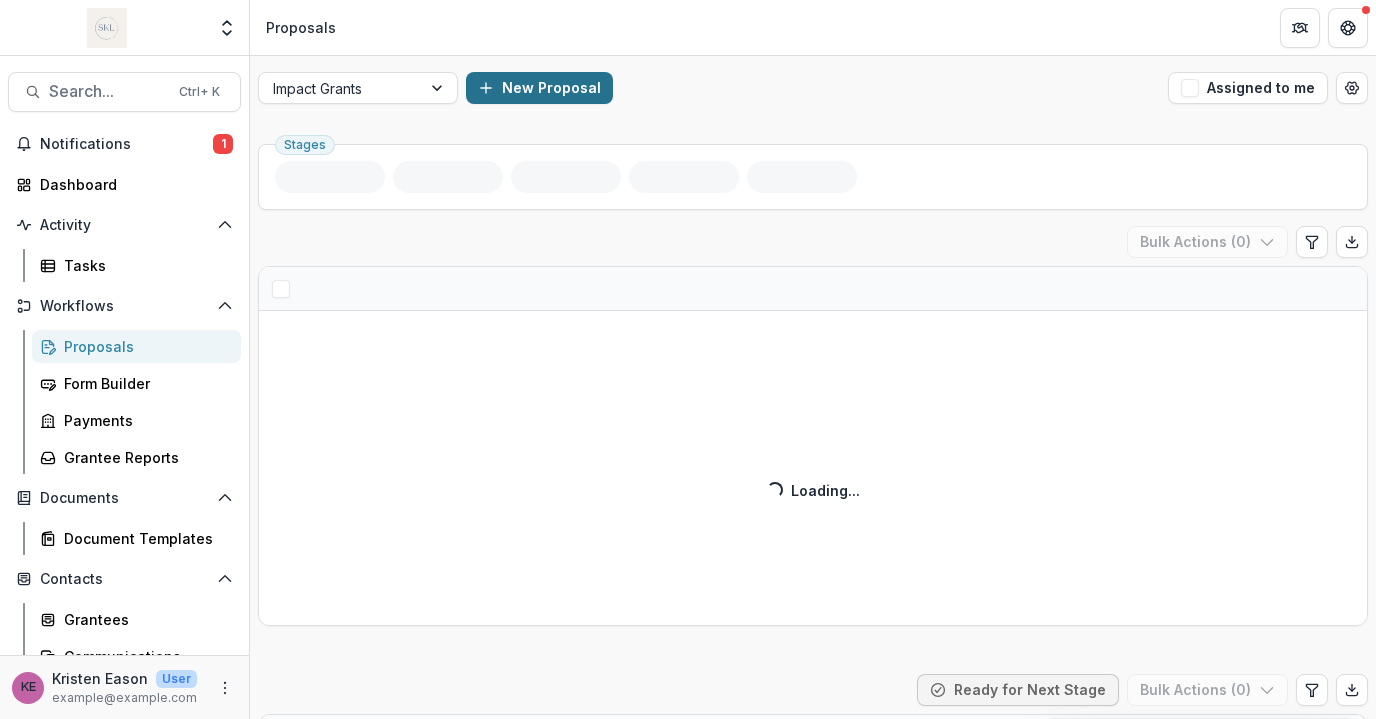 click on "New Proposal" at bounding box center (539, 88) 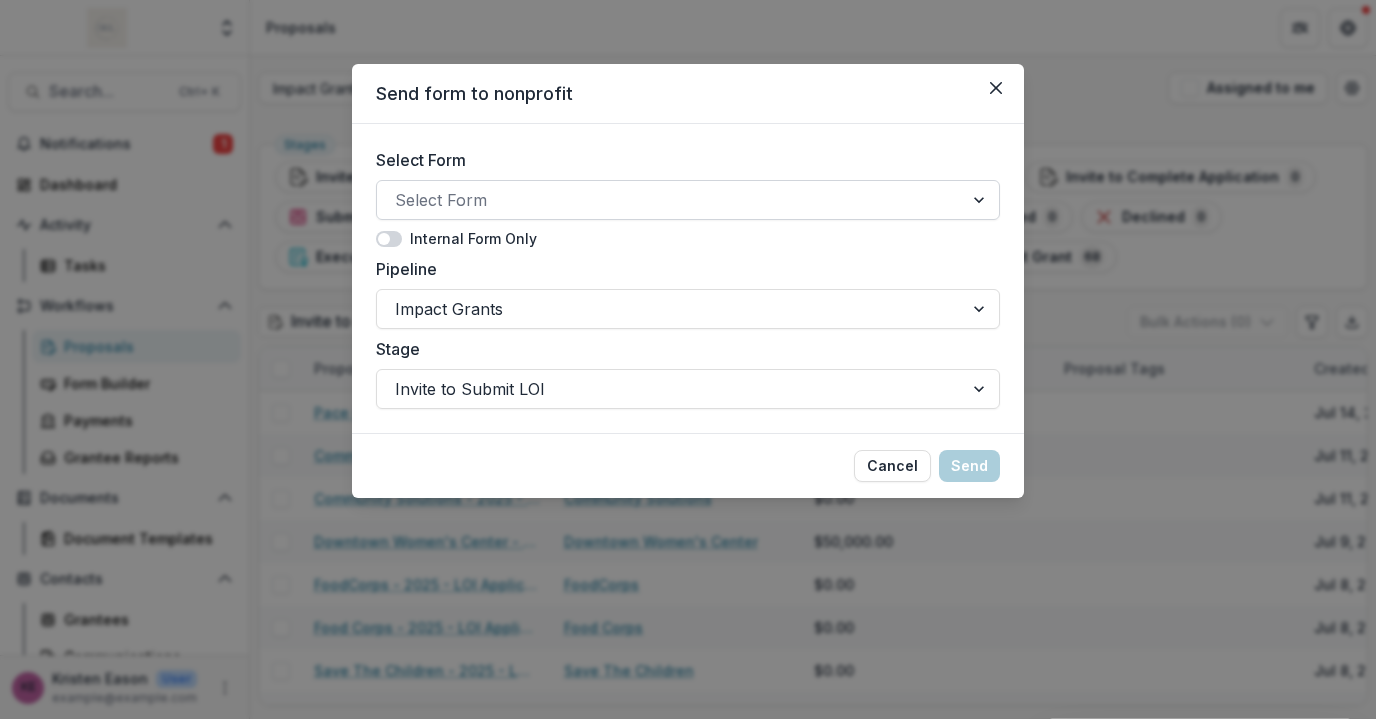 click at bounding box center (670, 200) 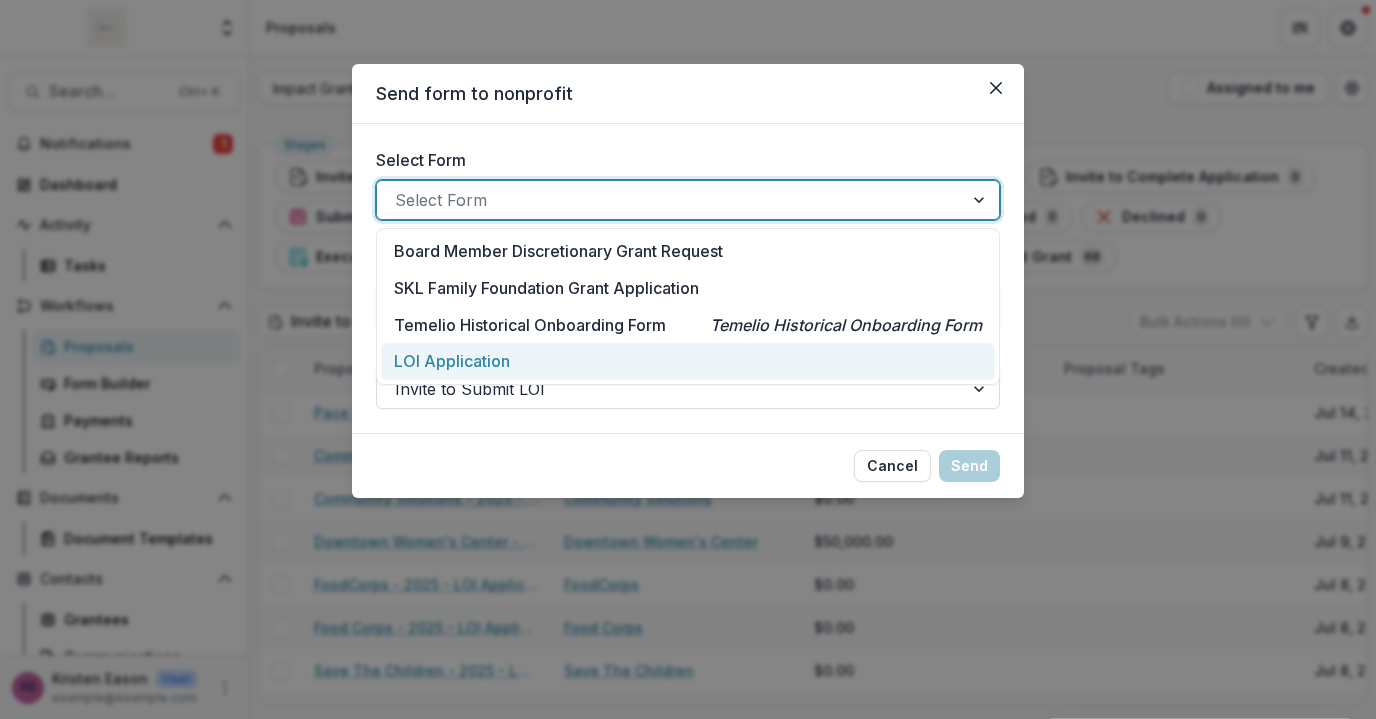click on "LOI Application" at bounding box center [452, 361] 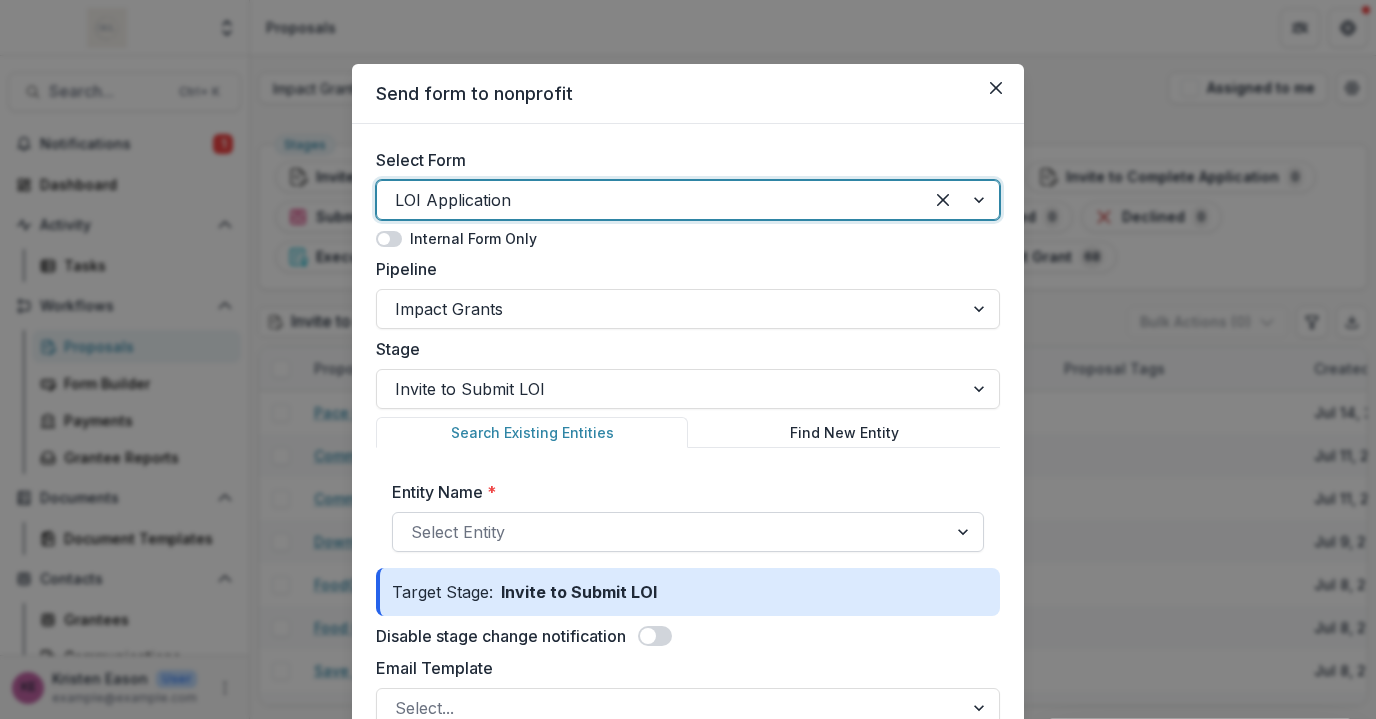 click at bounding box center (670, 532) 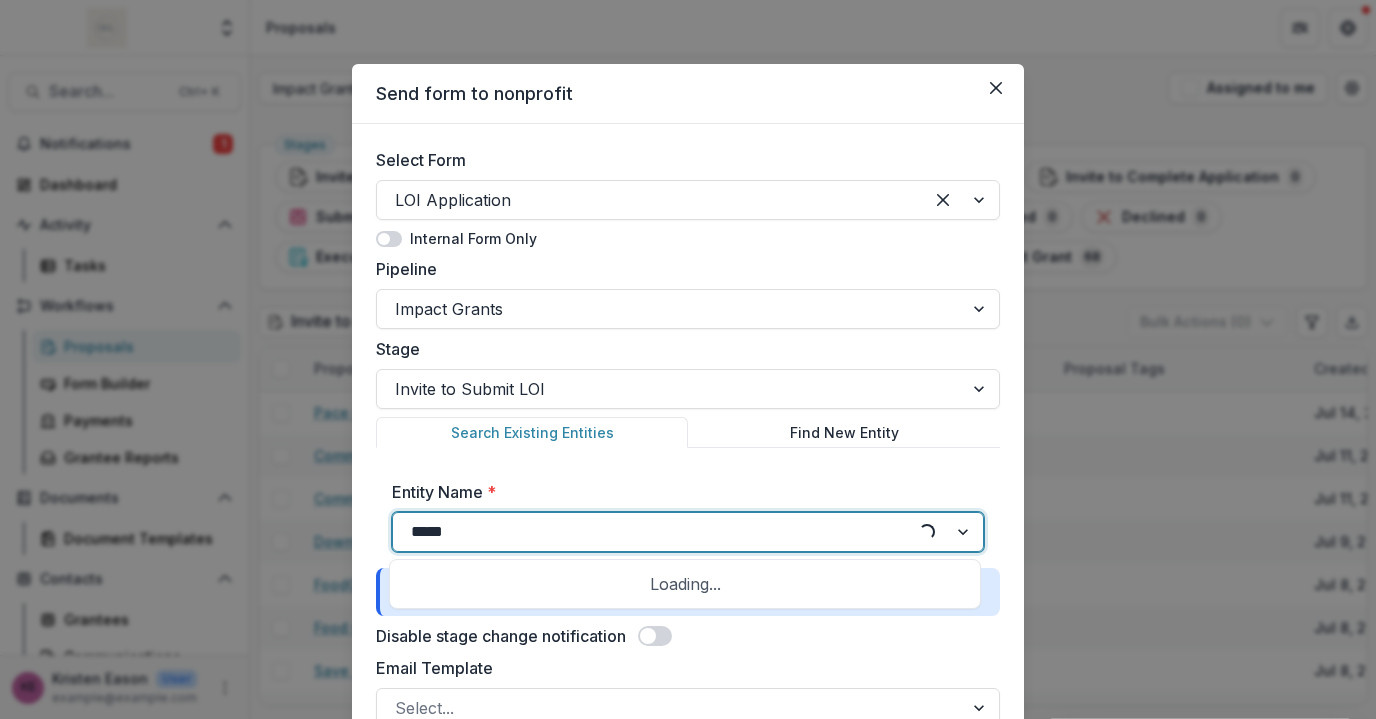 type on "******" 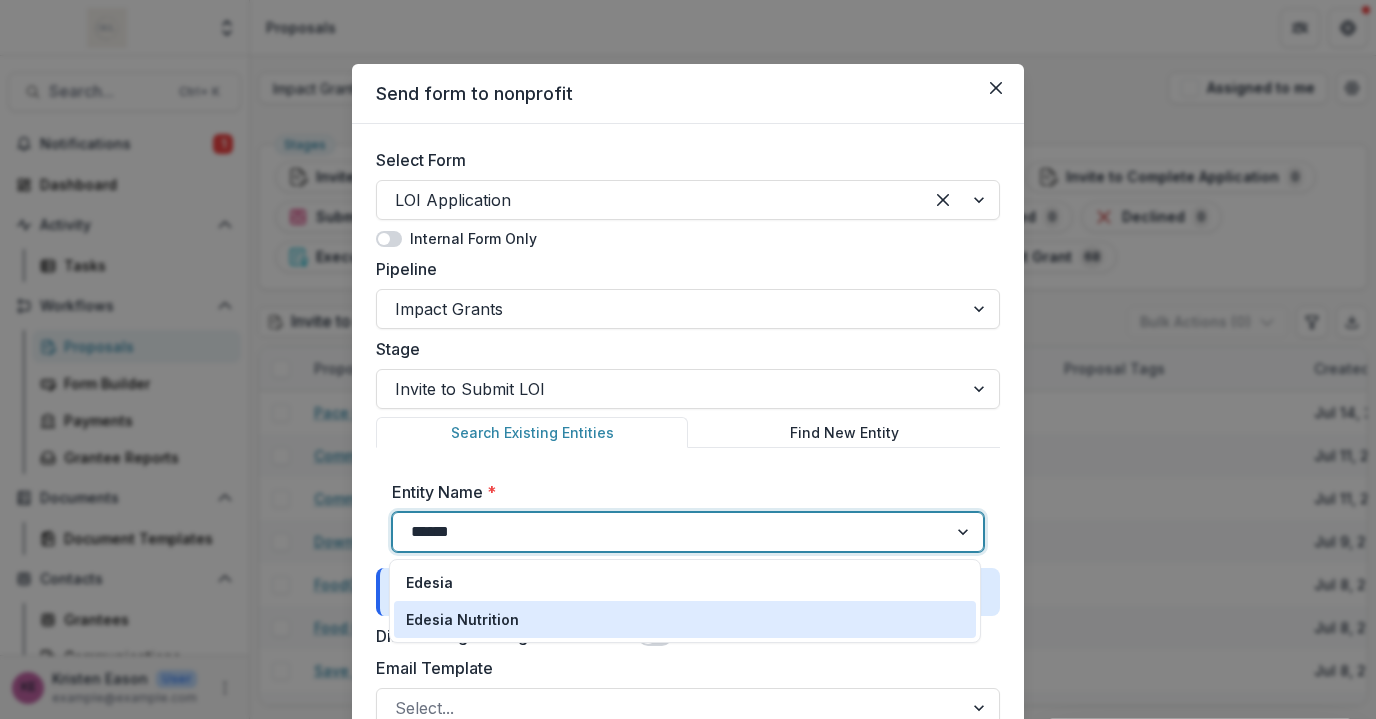 click on "Edesia Nutrition" at bounding box center (462, 619) 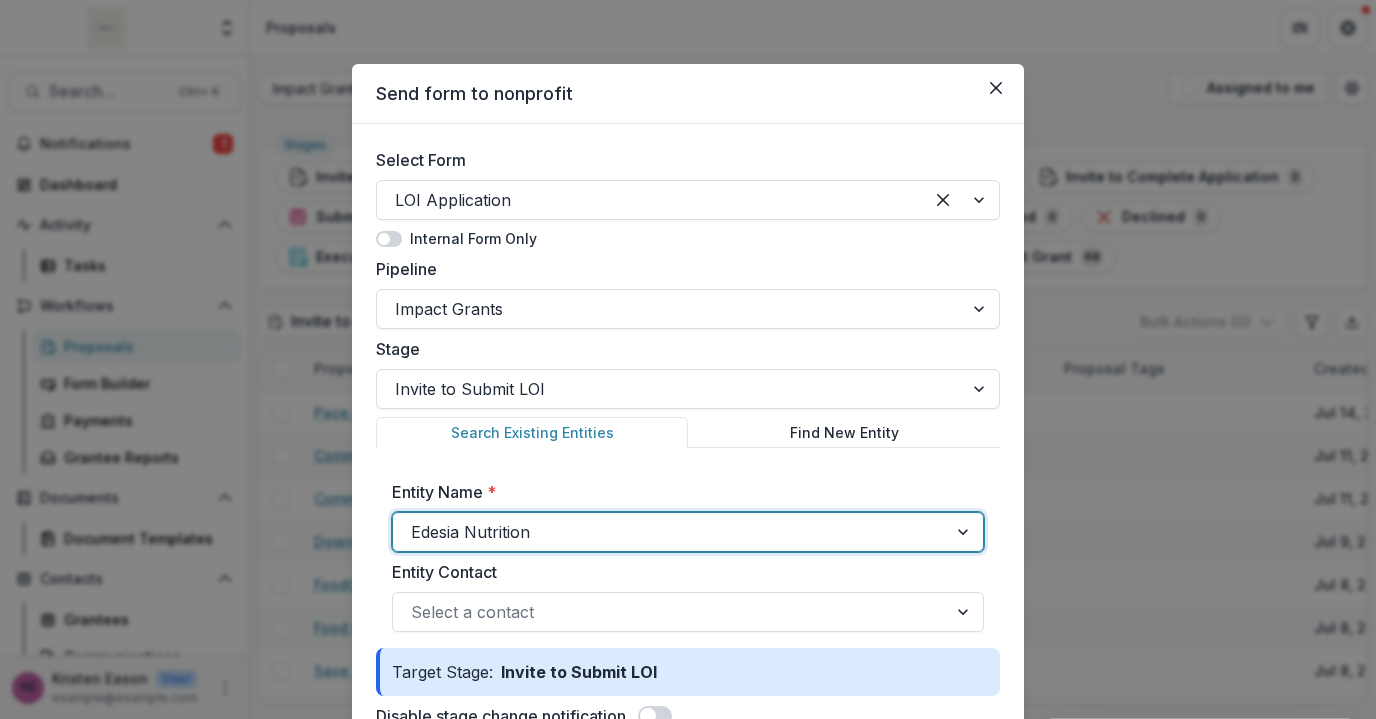 scroll, scrollTop: 114, scrollLeft: 0, axis: vertical 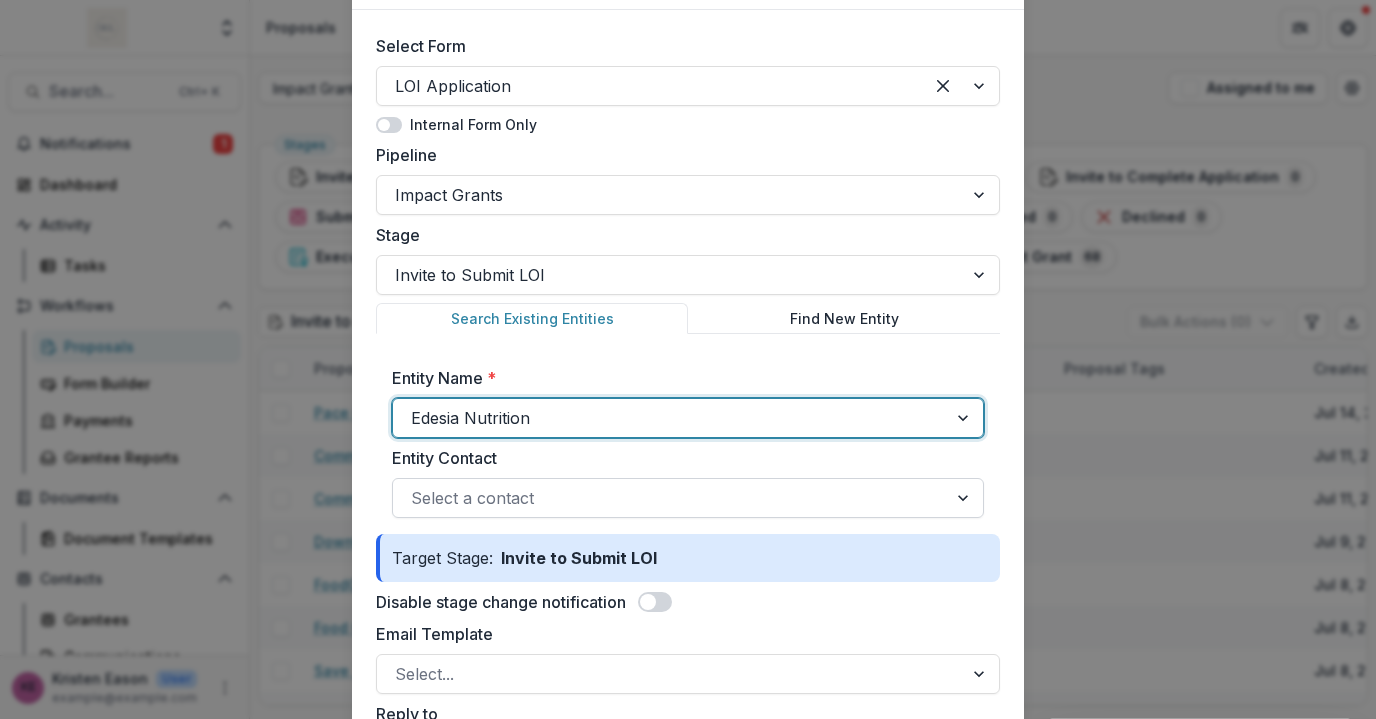 click at bounding box center (670, 498) 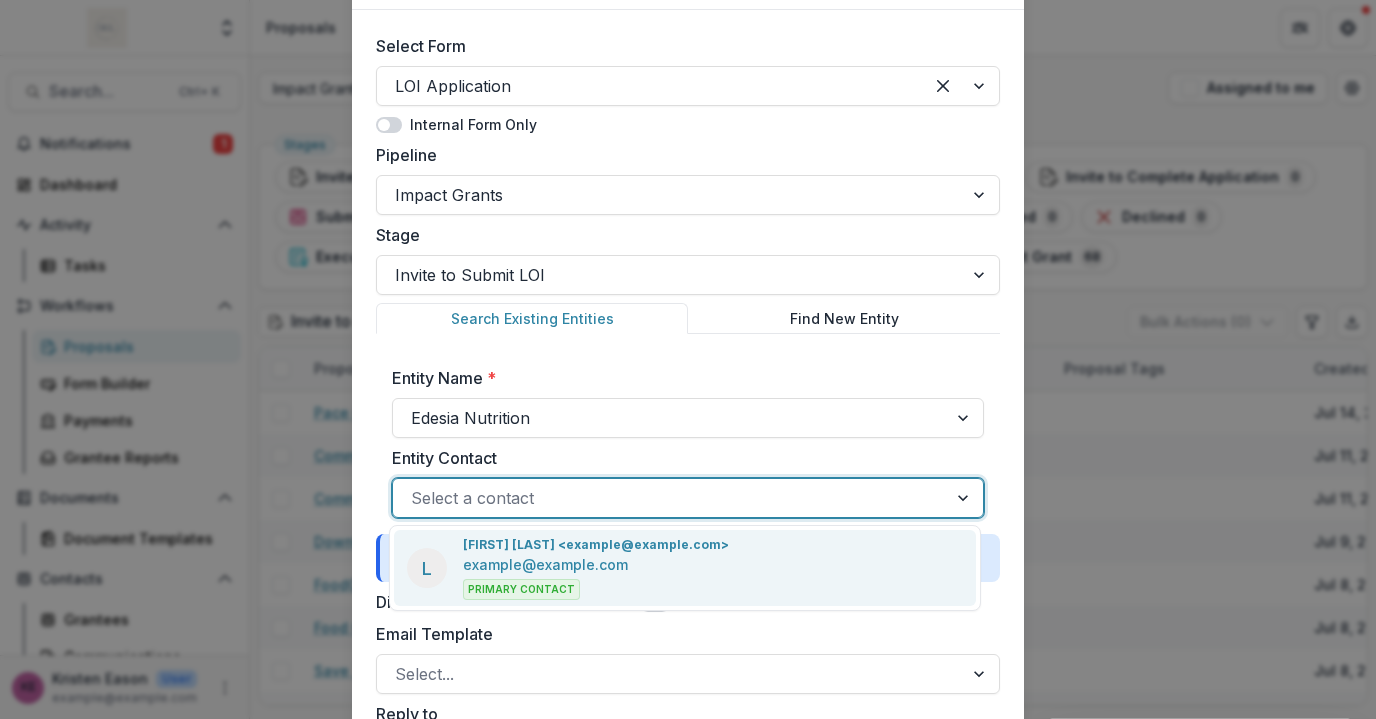 click on "example@example.com" at bounding box center [545, 564] 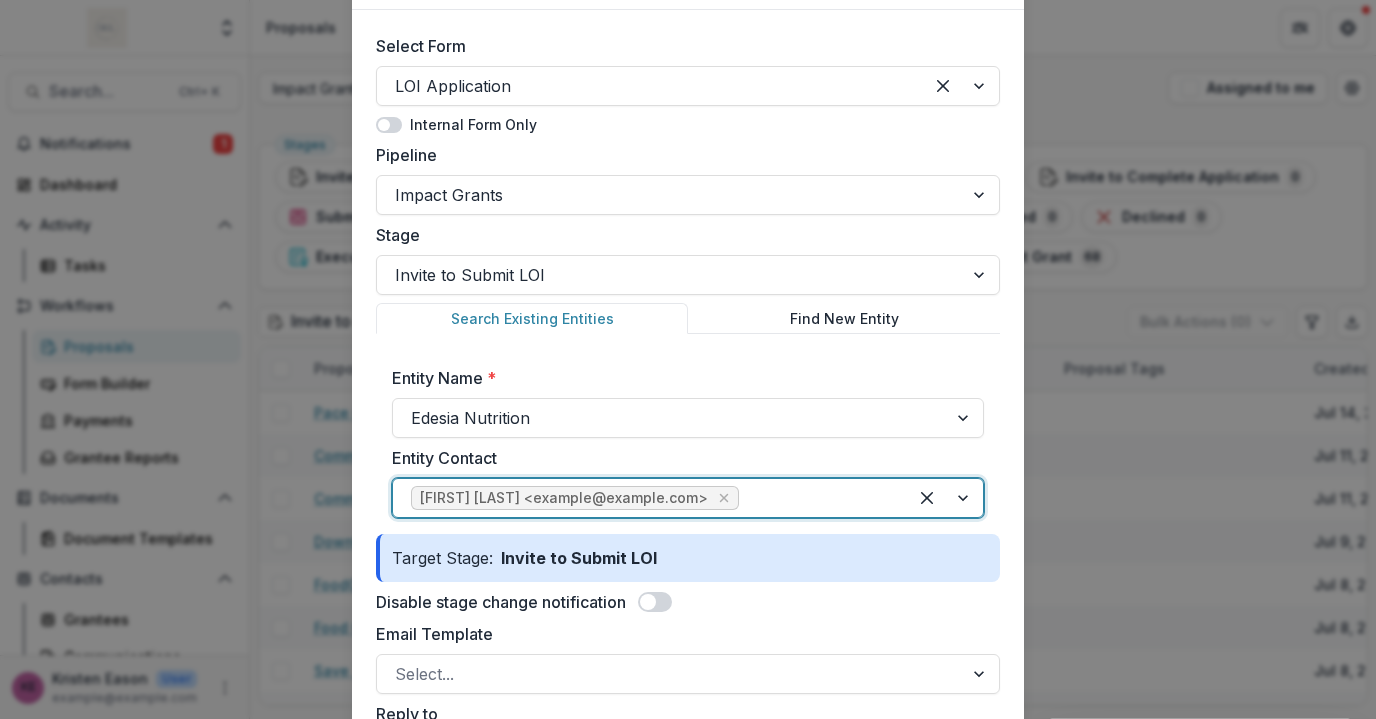 scroll, scrollTop: 412, scrollLeft: 0, axis: vertical 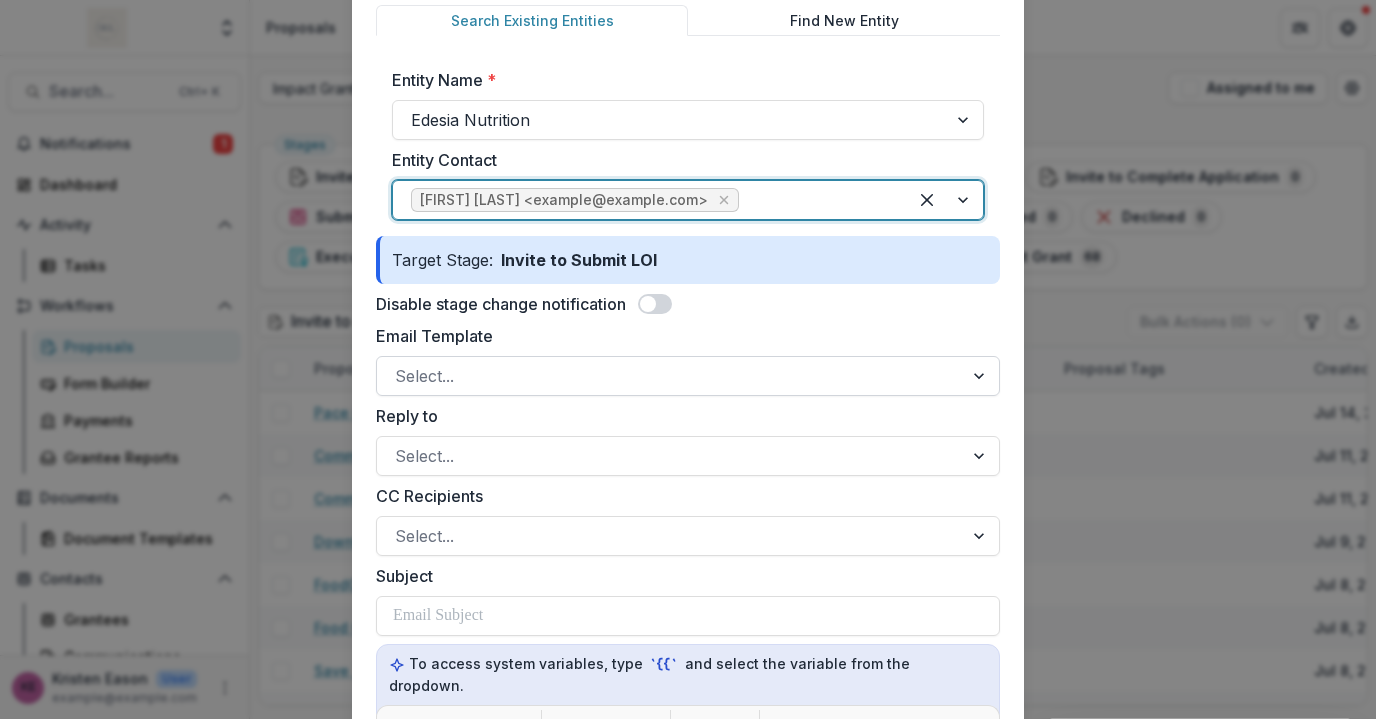 click at bounding box center [670, 376] 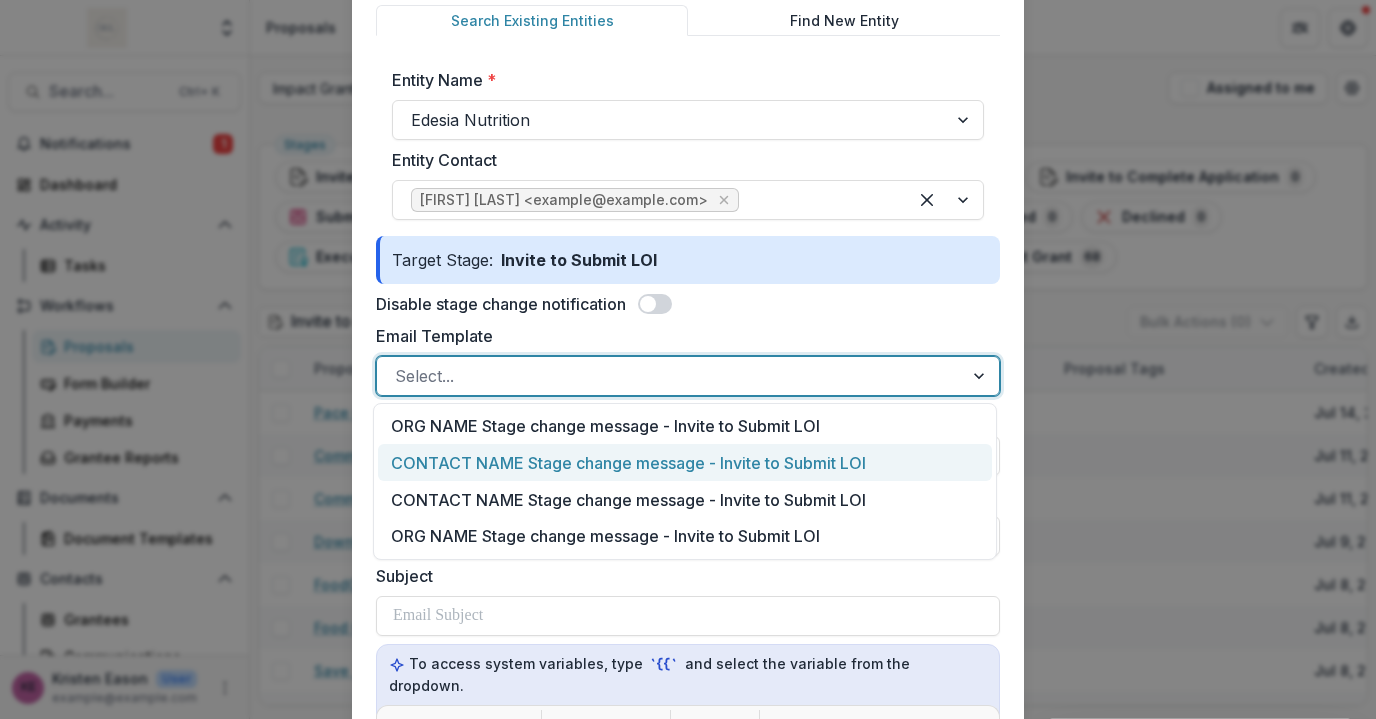 click on "CONTACT NAME Stage change message - Invite to Submit LOI" at bounding box center [685, 462] 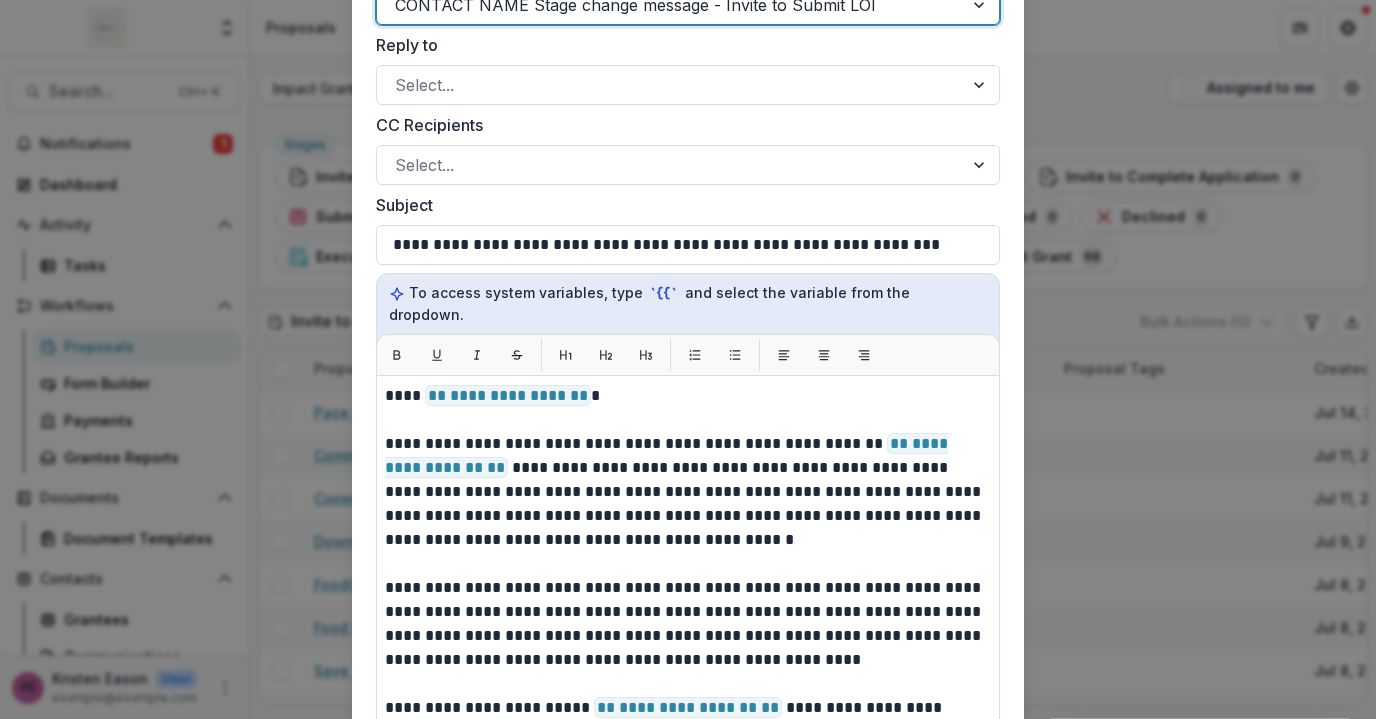 scroll, scrollTop: 784, scrollLeft: 0, axis: vertical 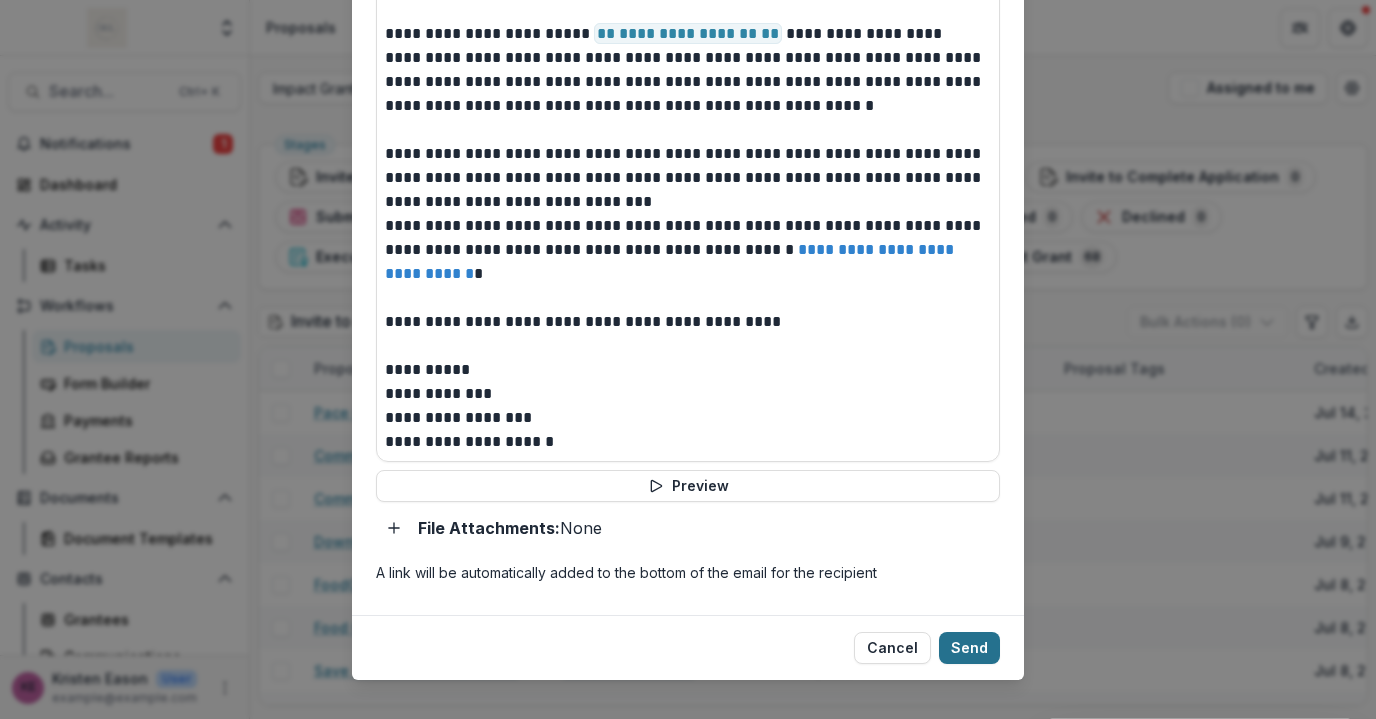 click on "Send" at bounding box center (969, 648) 